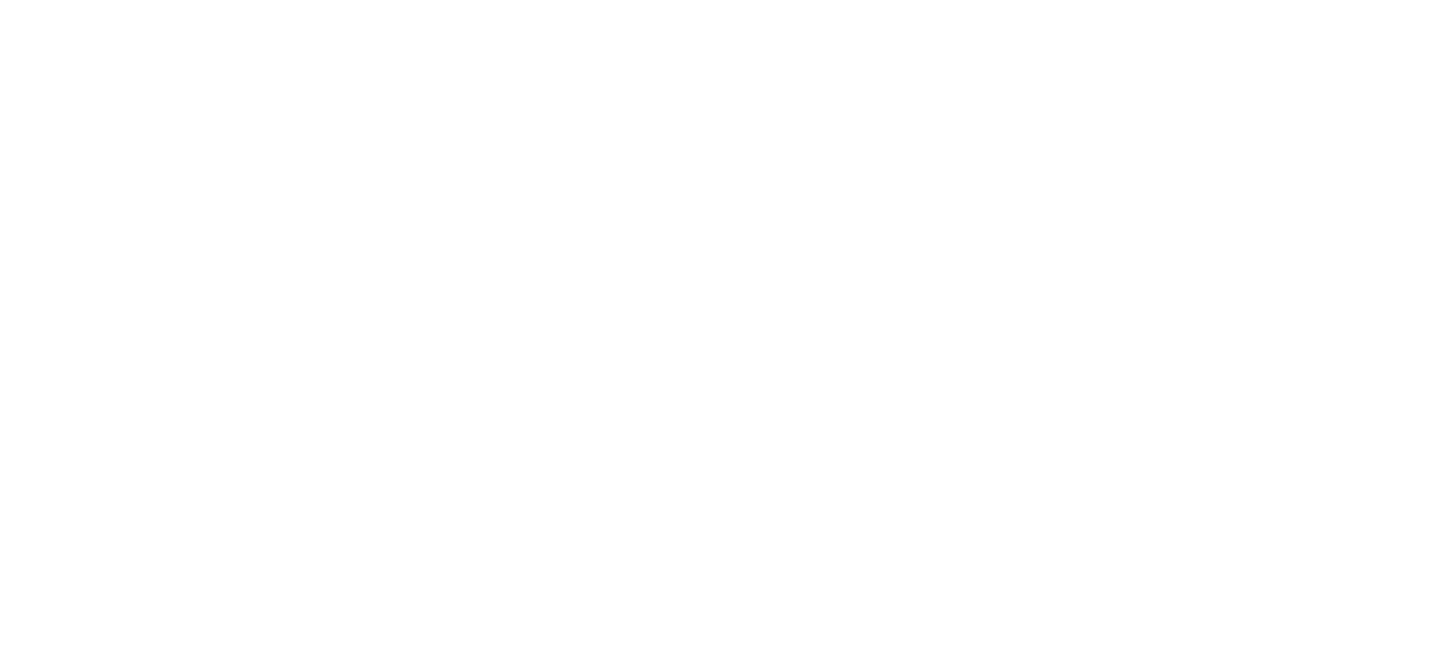 scroll, scrollTop: 0, scrollLeft: 0, axis: both 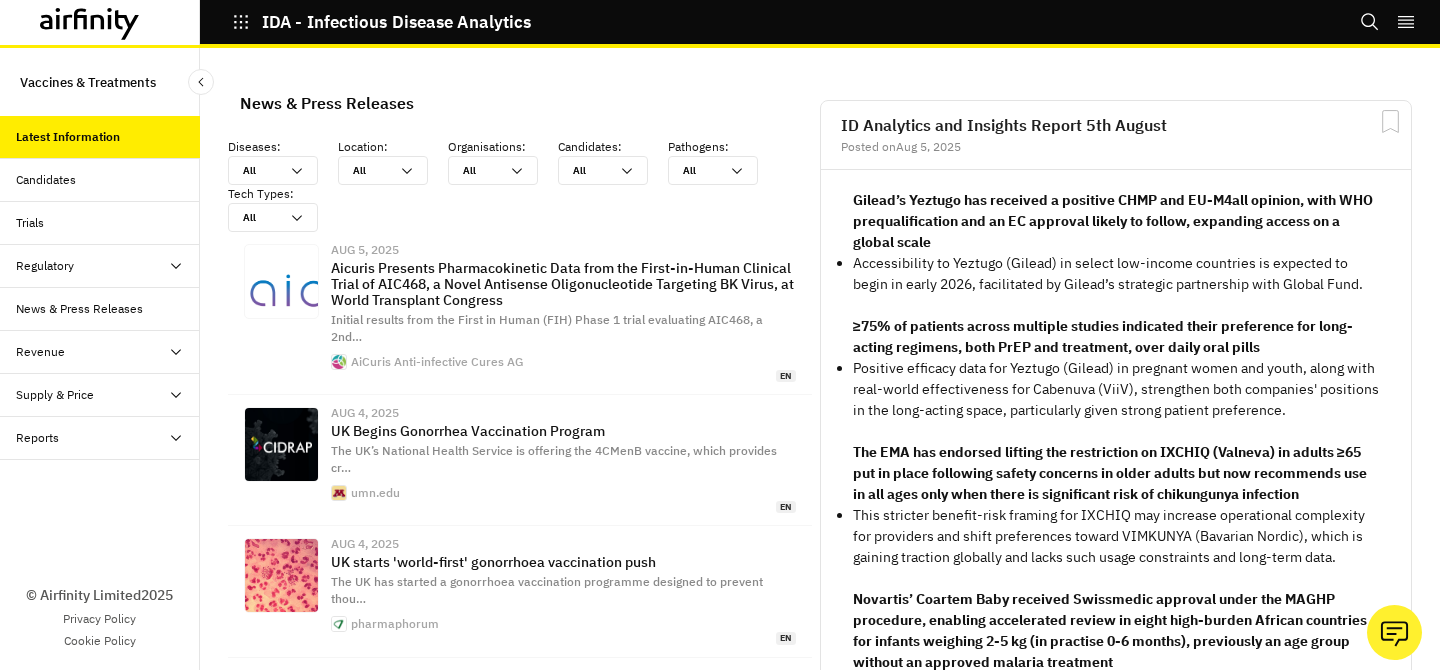 click on "Reports" at bounding box center [100, 438] 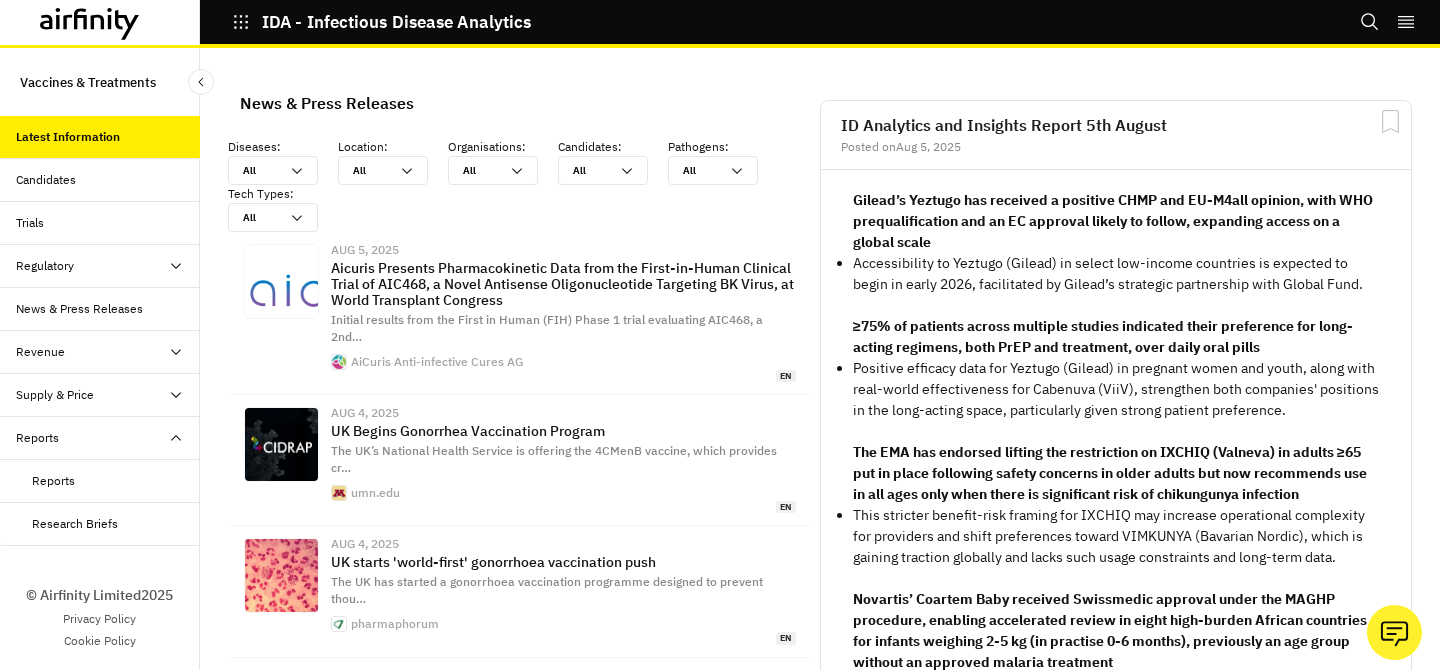 click on "Reports" at bounding box center [100, 481] 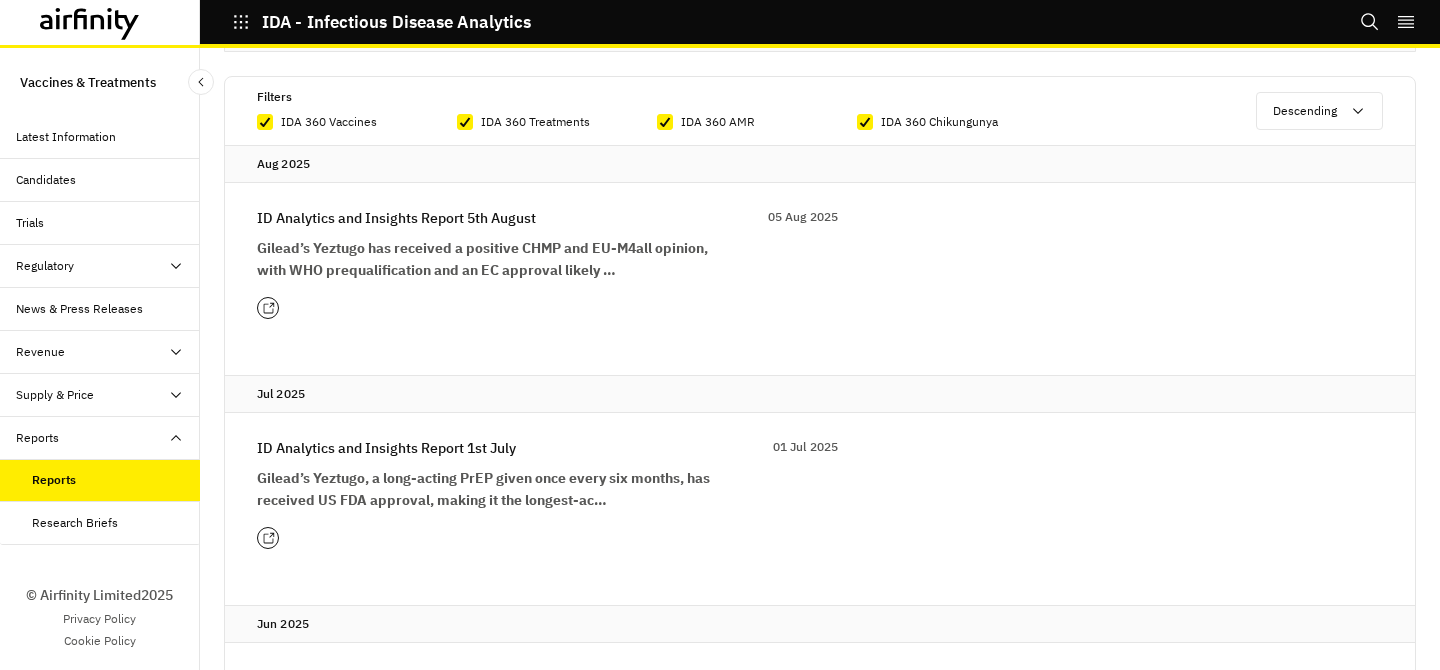 scroll, scrollTop: 0, scrollLeft: 0, axis: both 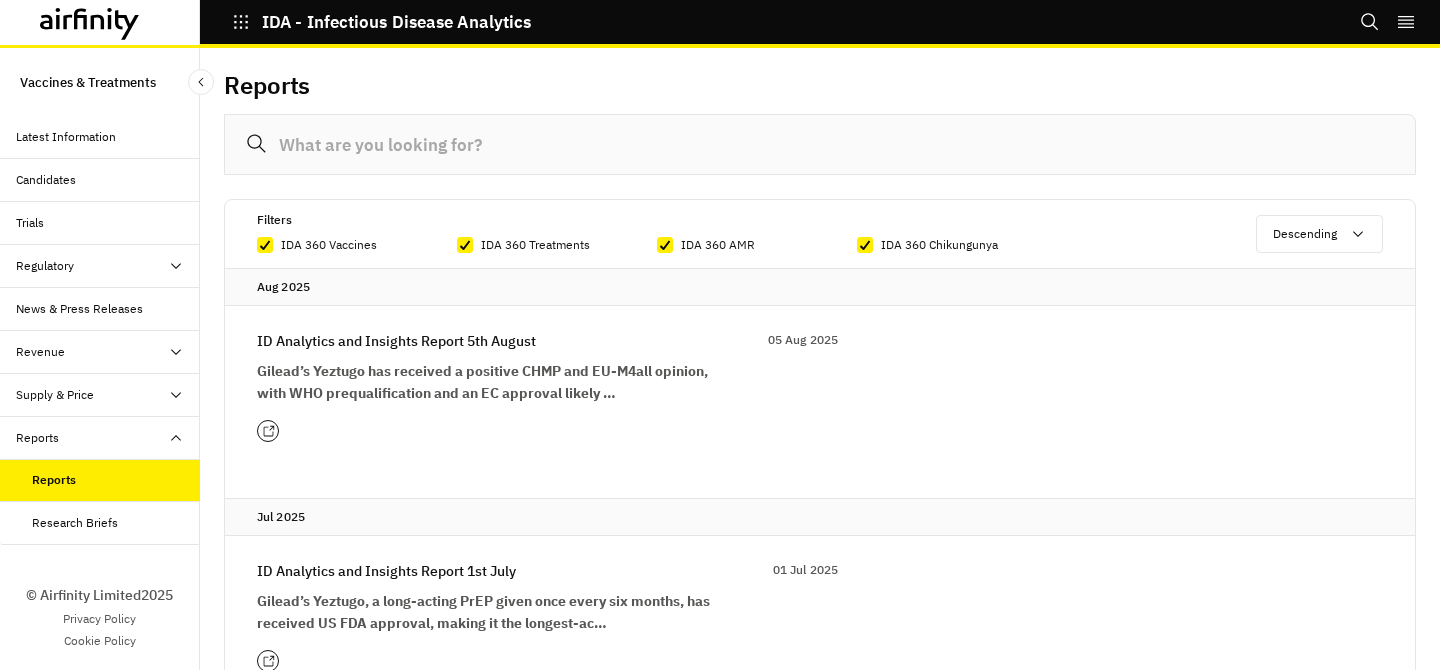 click at bounding box center (820, 144) 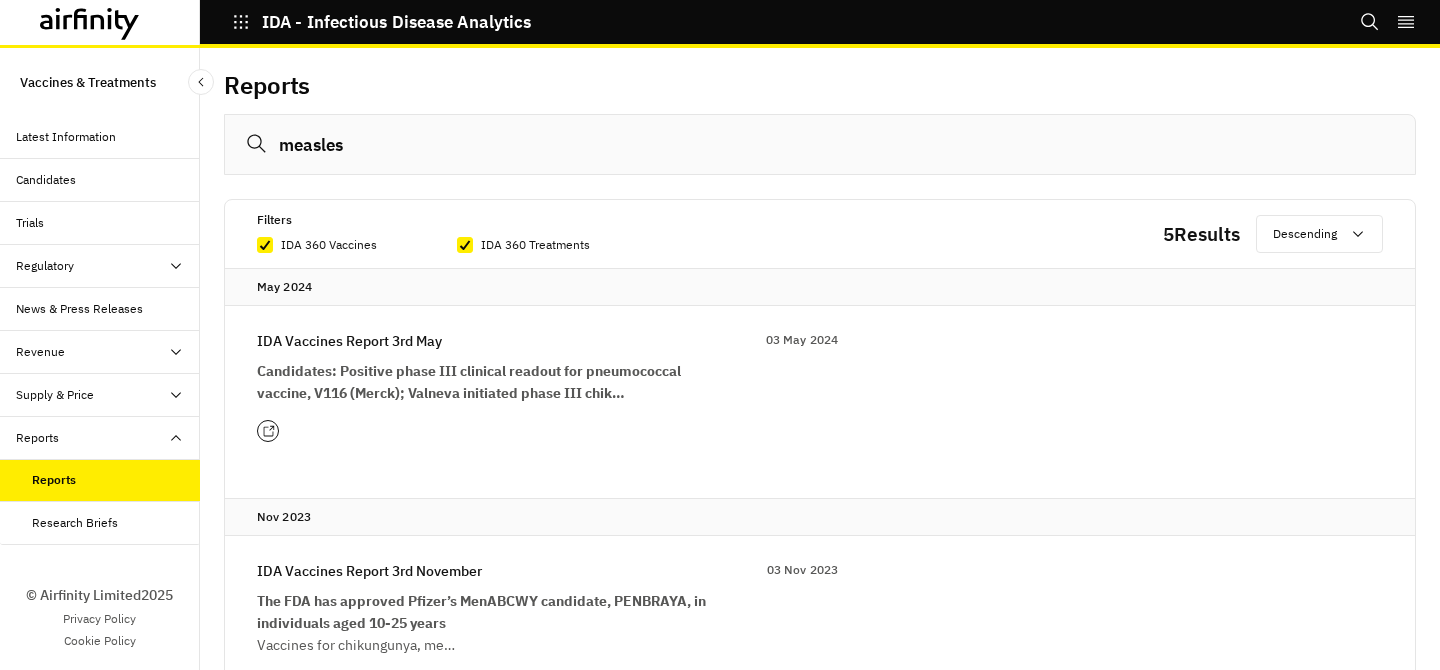 type on "measles" 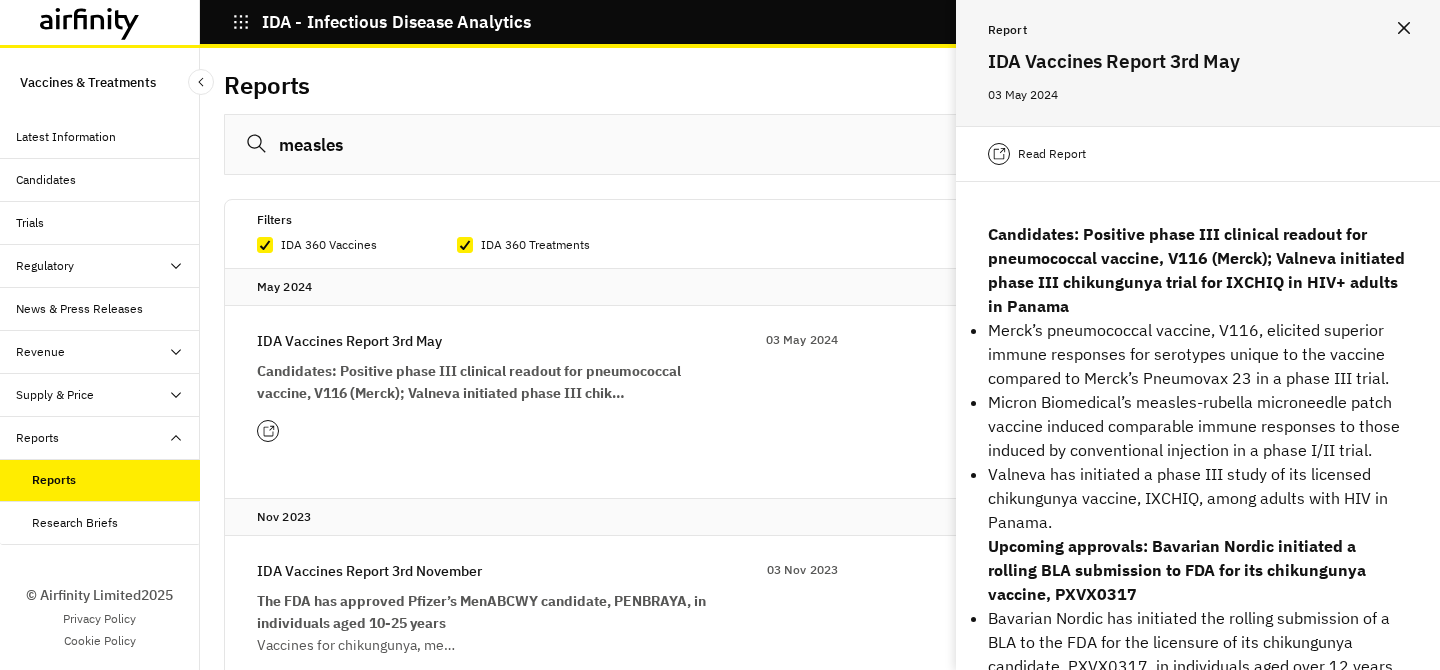 click on "Read Report" at bounding box center (1052, 154) 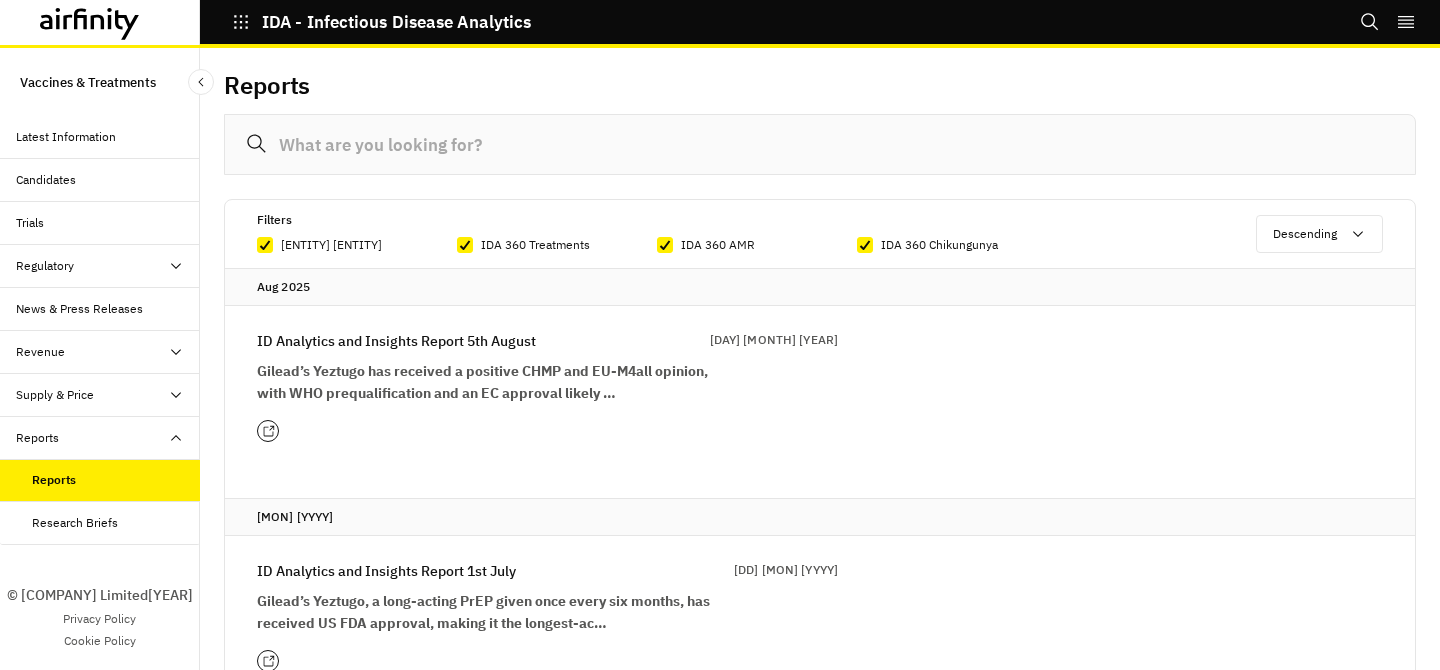 scroll, scrollTop: 0, scrollLeft: 0, axis: both 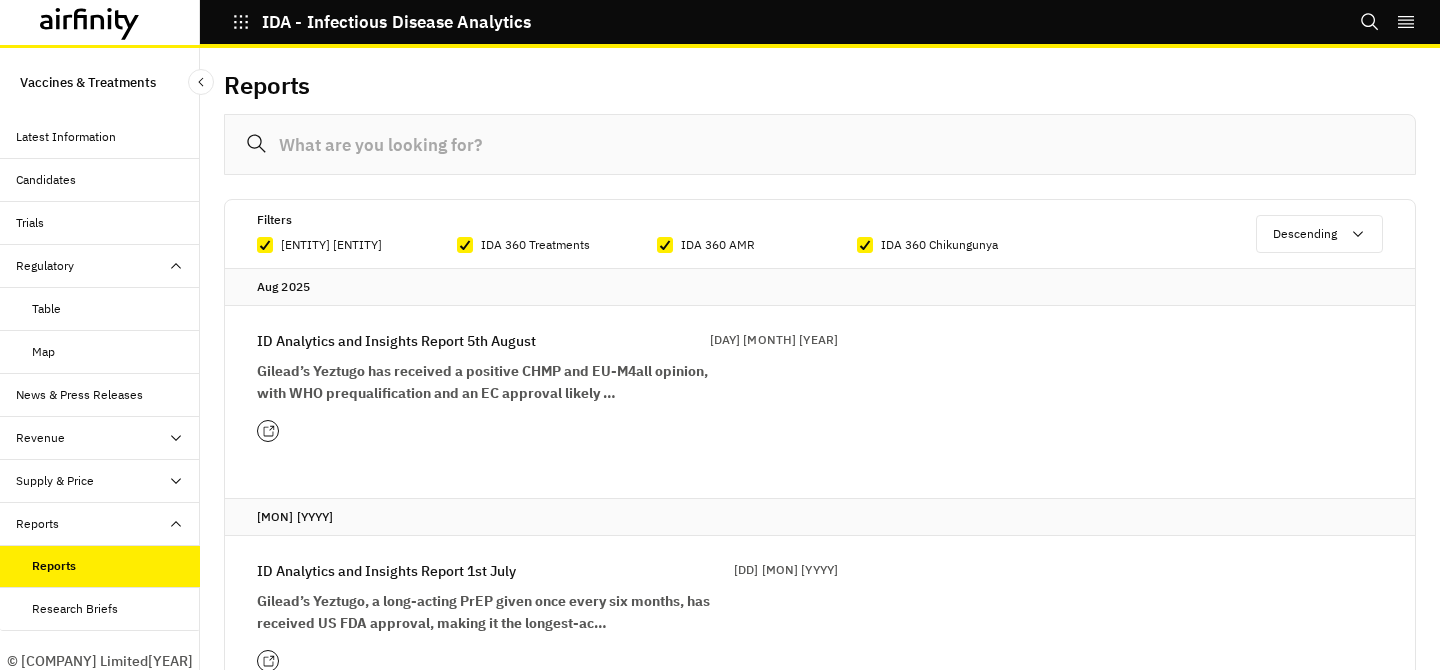 click on "Trials" at bounding box center [108, 223] 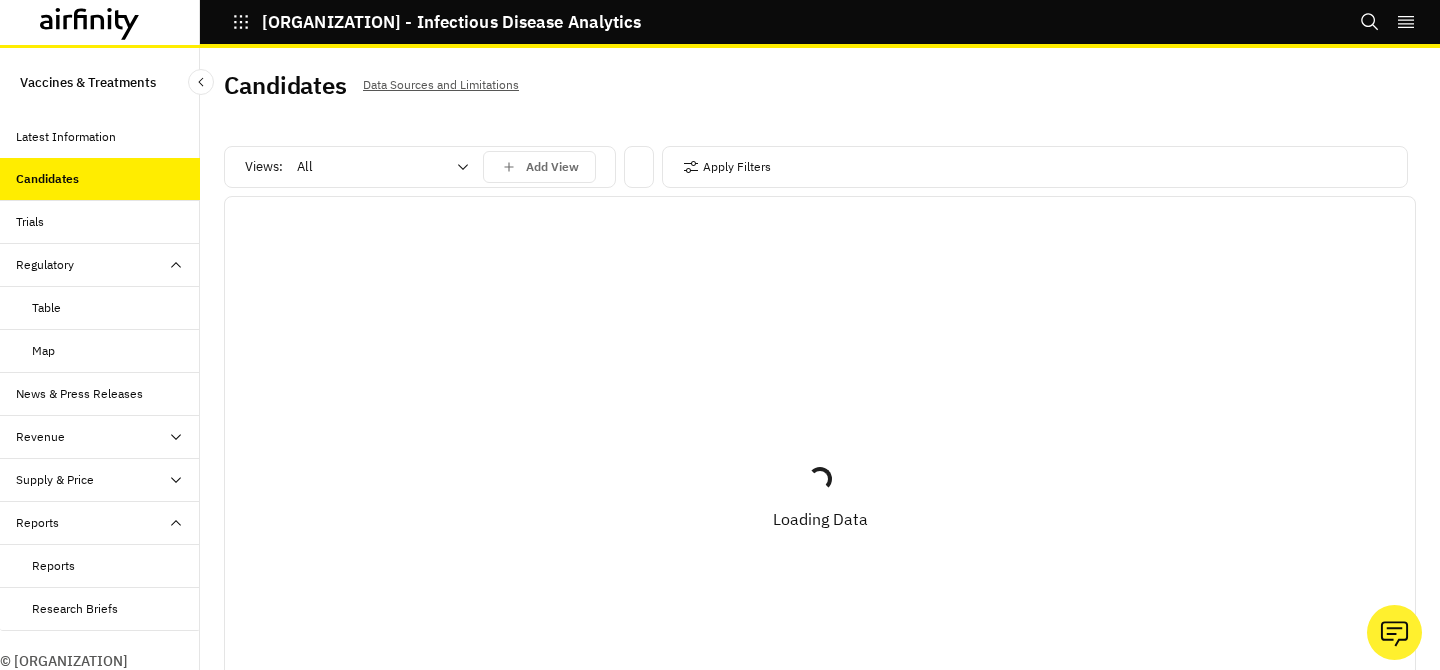 scroll, scrollTop: 0, scrollLeft: 0, axis: both 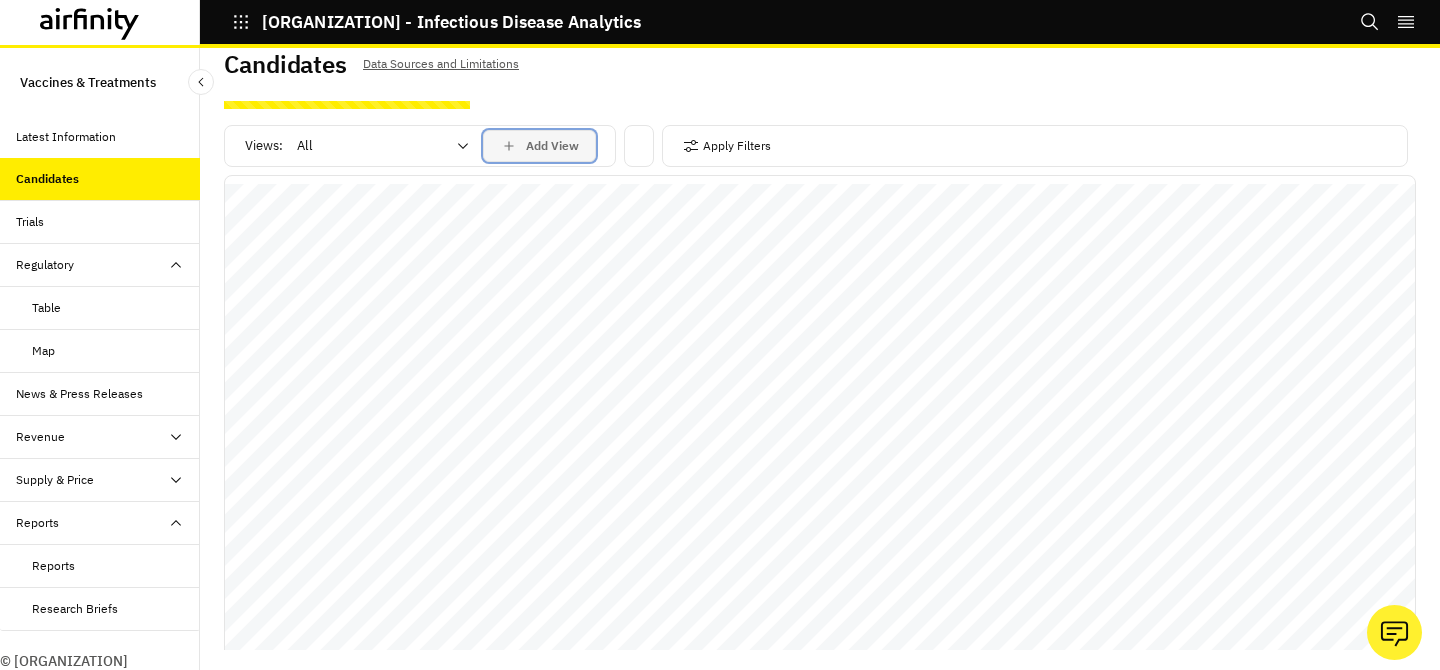 click on "Add View" at bounding box center [552, 146] 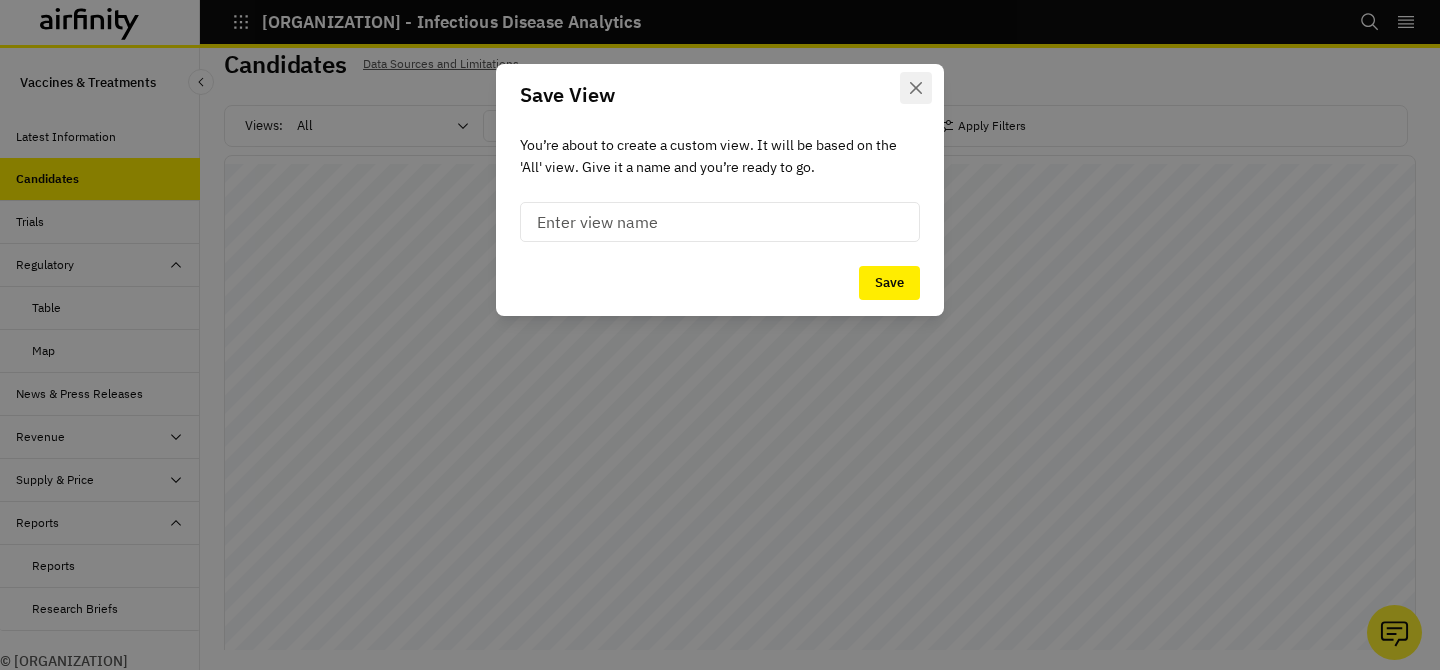 click 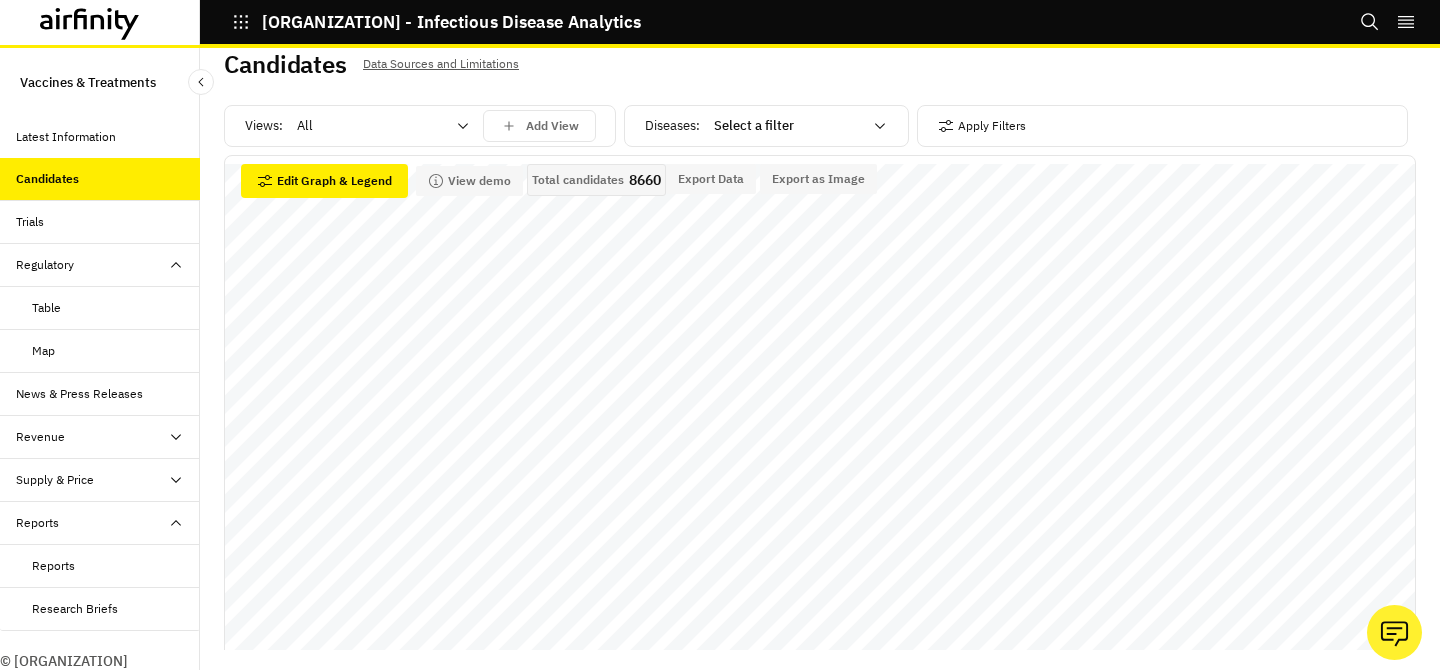 click at bounding box center [788, 126] 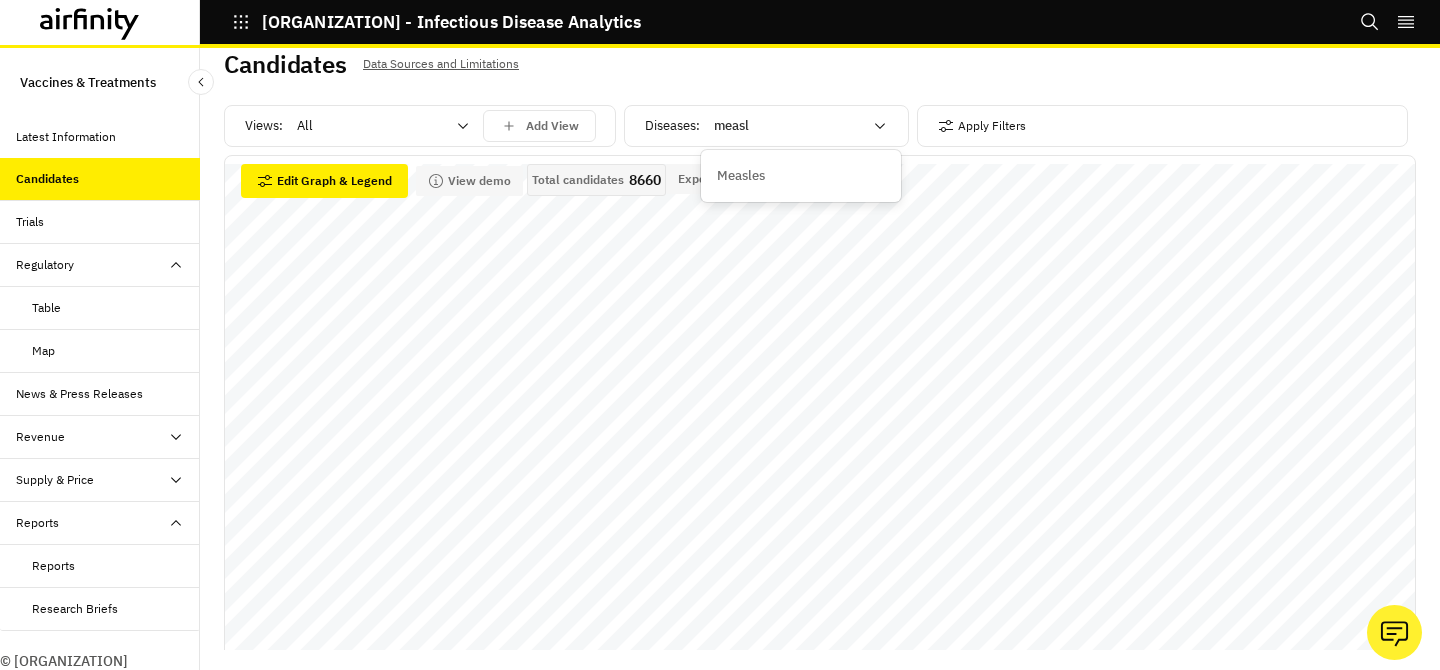 type on "measle" 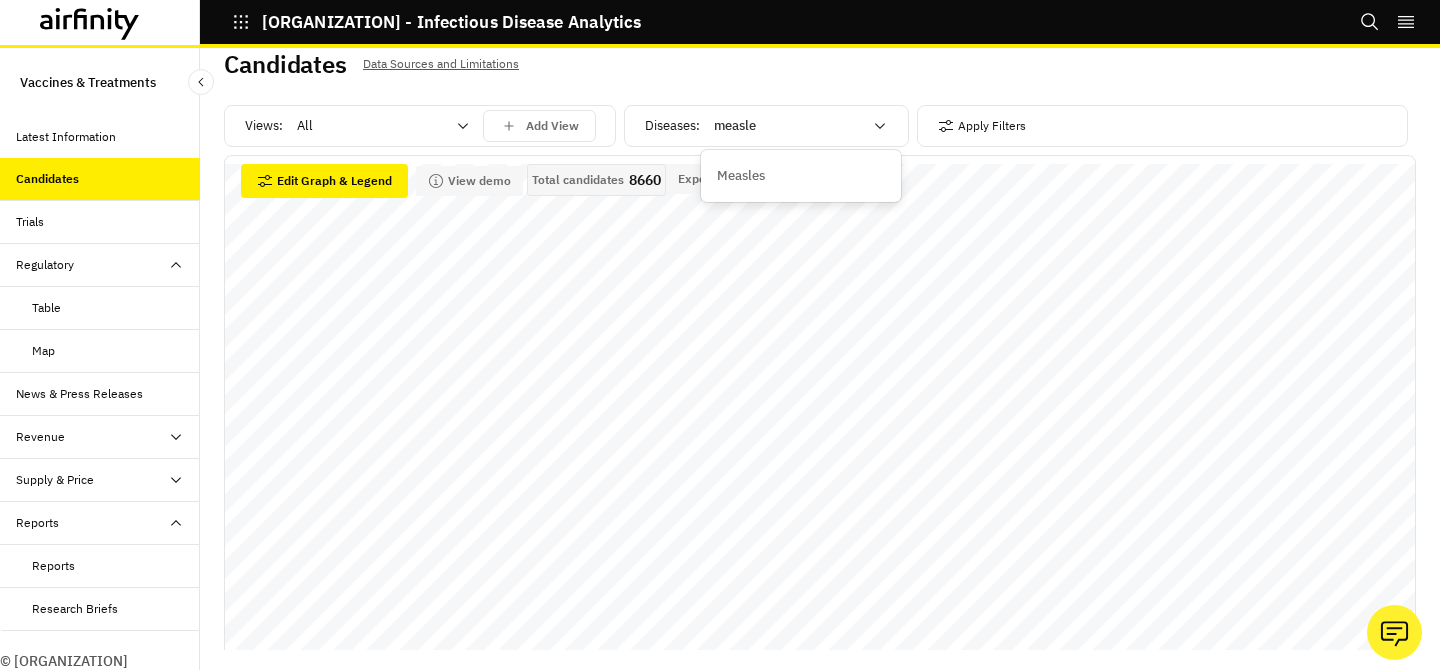 click on "Measles" at bounding box center (741, 176) 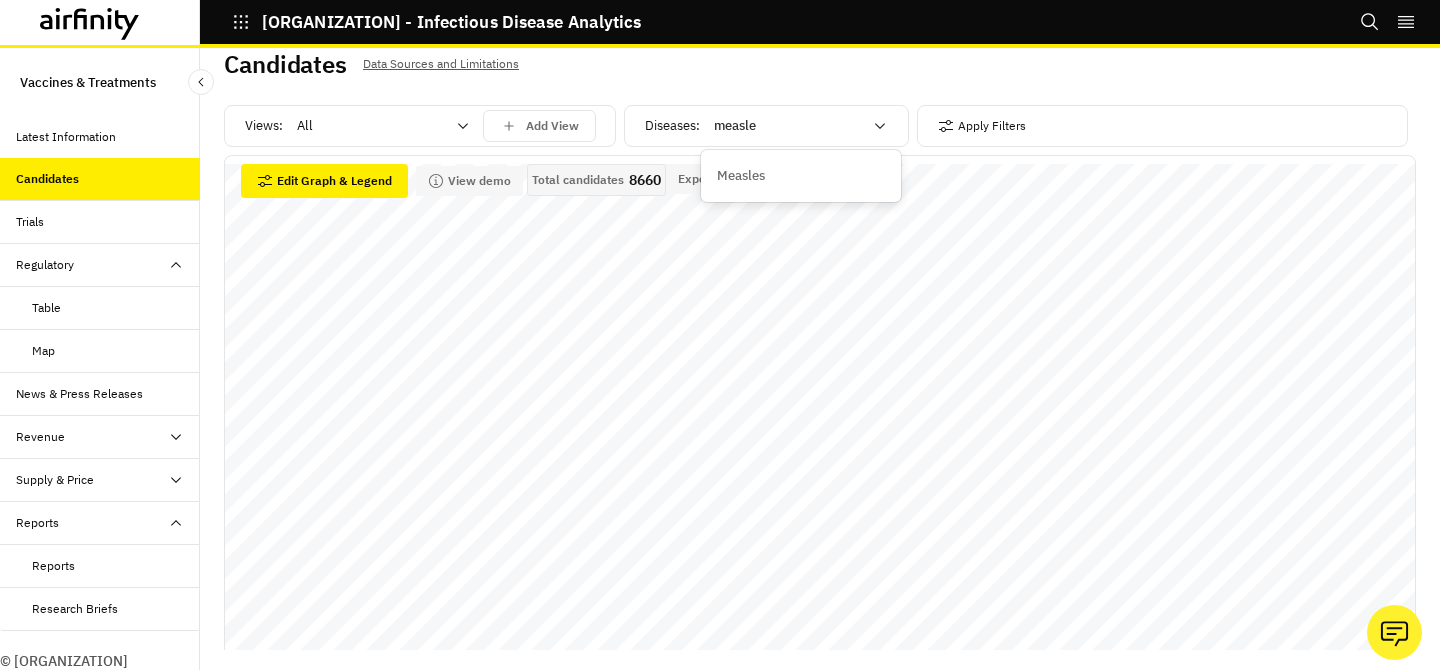 type 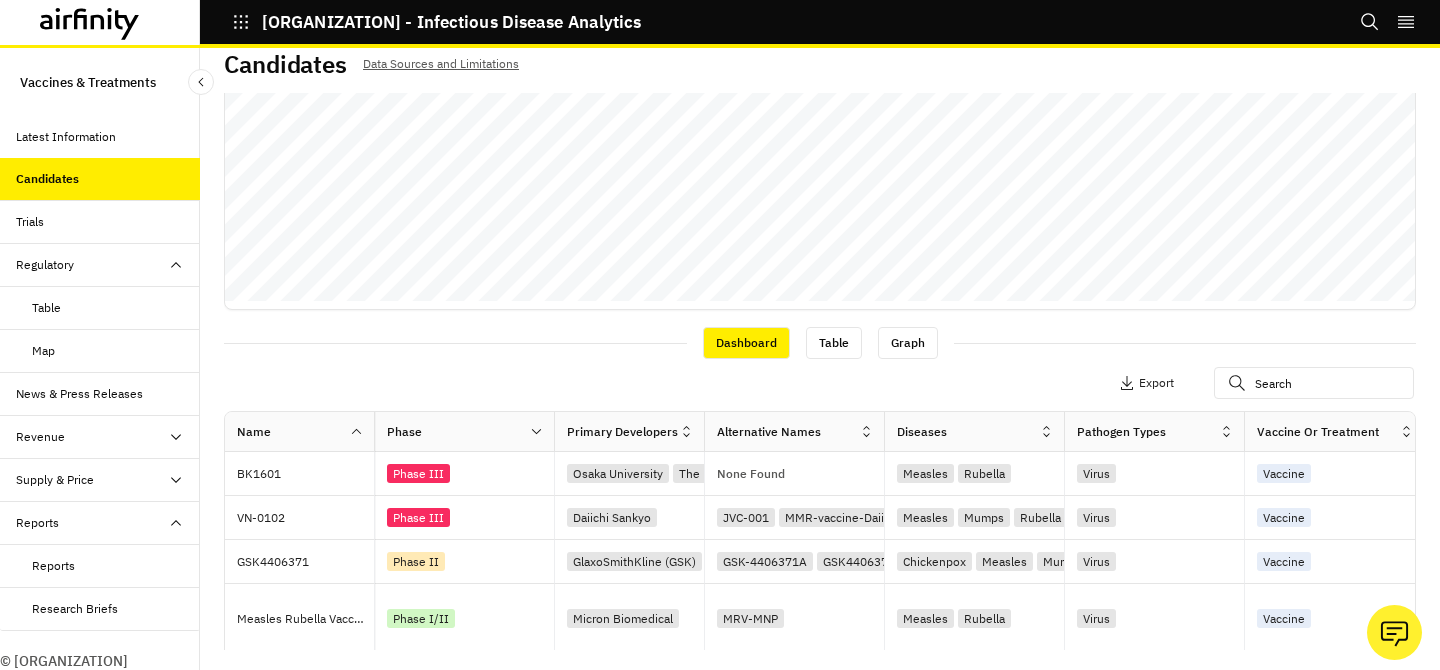 scroll, scrollTop: 0, scrollLeft: 0, axis: both 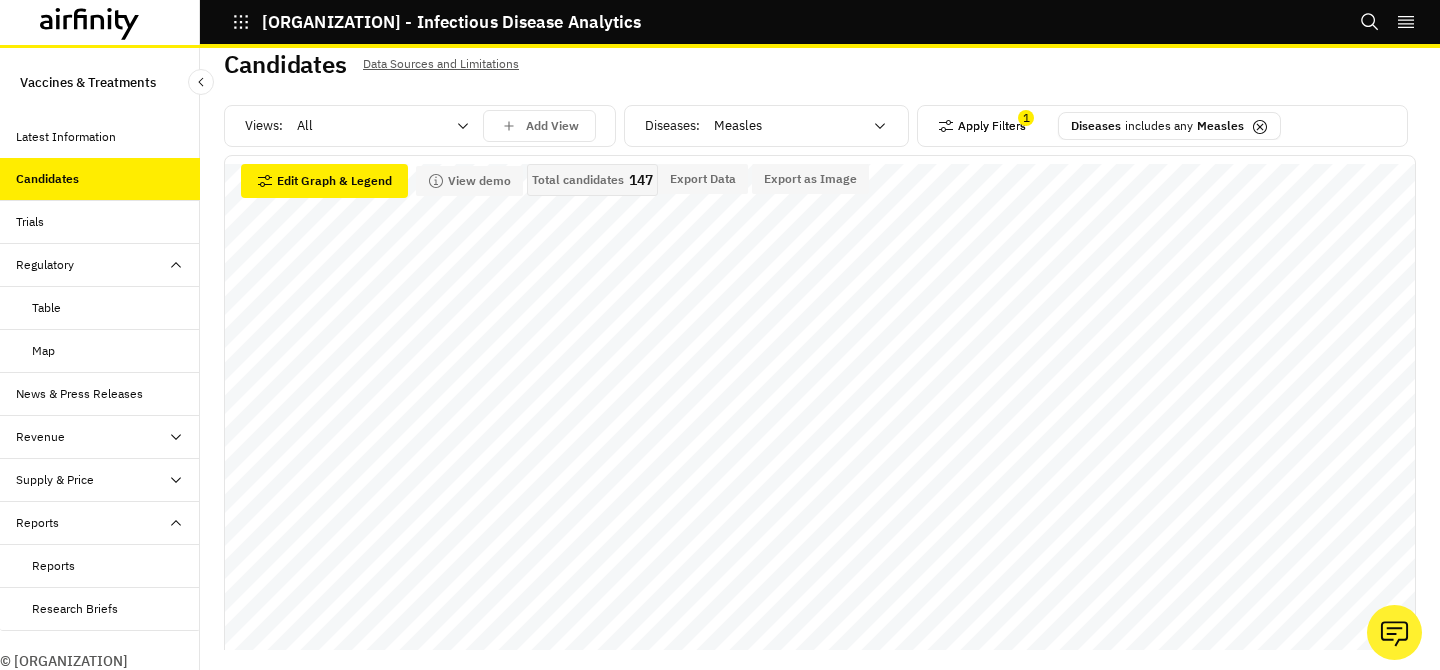 click on "Apply Filters" at bounding box center [982, 126] 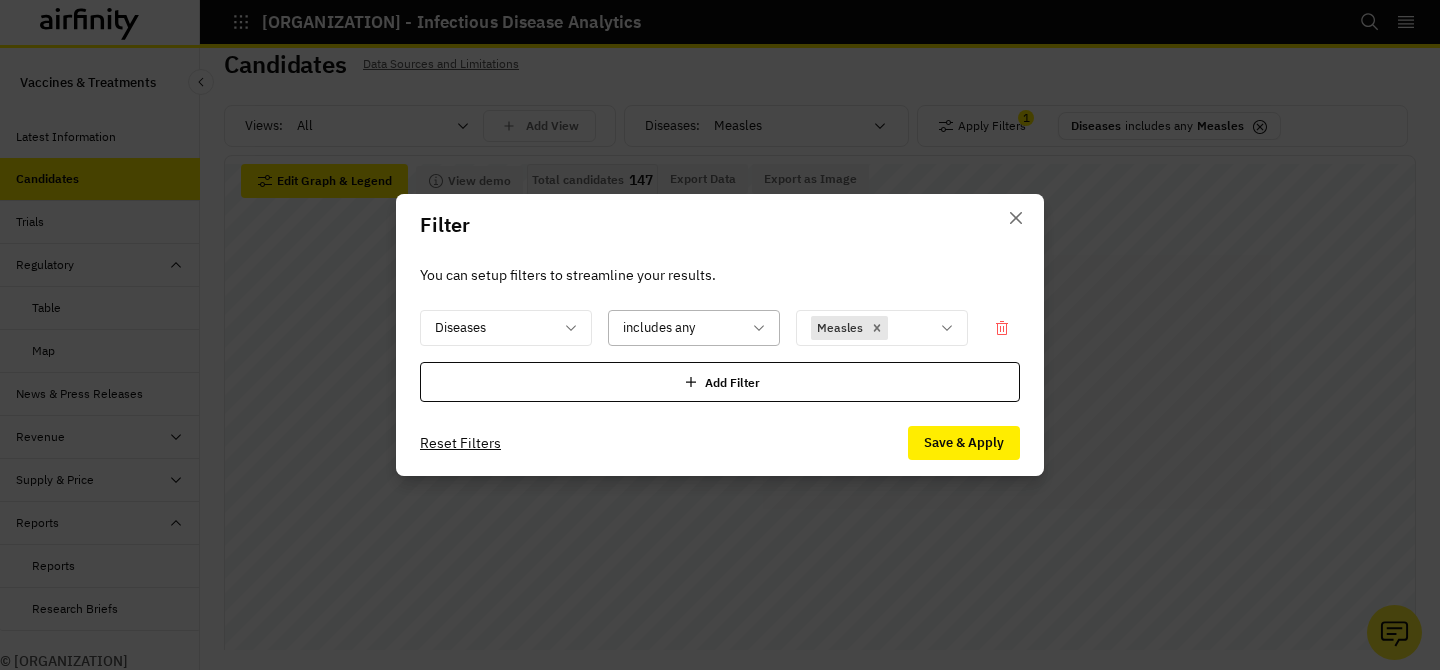 click on "includes any" at bounding box center [680, 328] 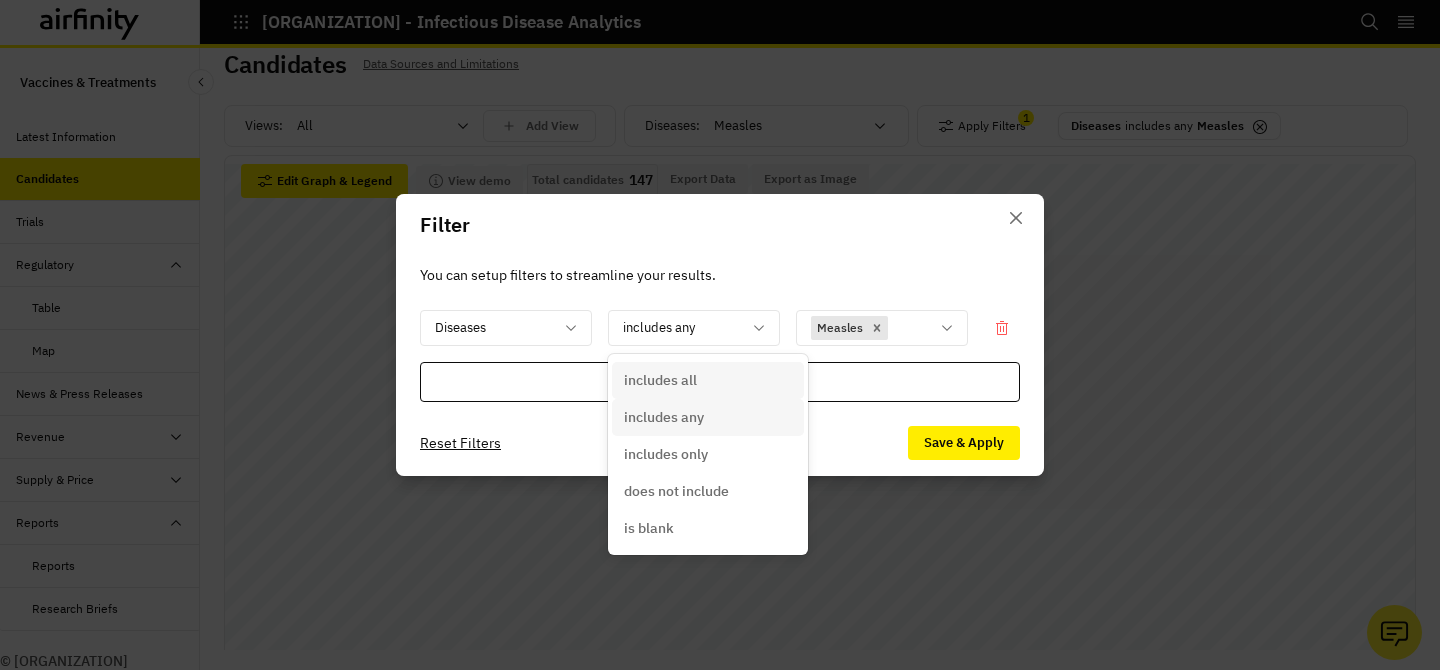 click on "You can setup filters to streamline your results." at bounding box center [720, 275] 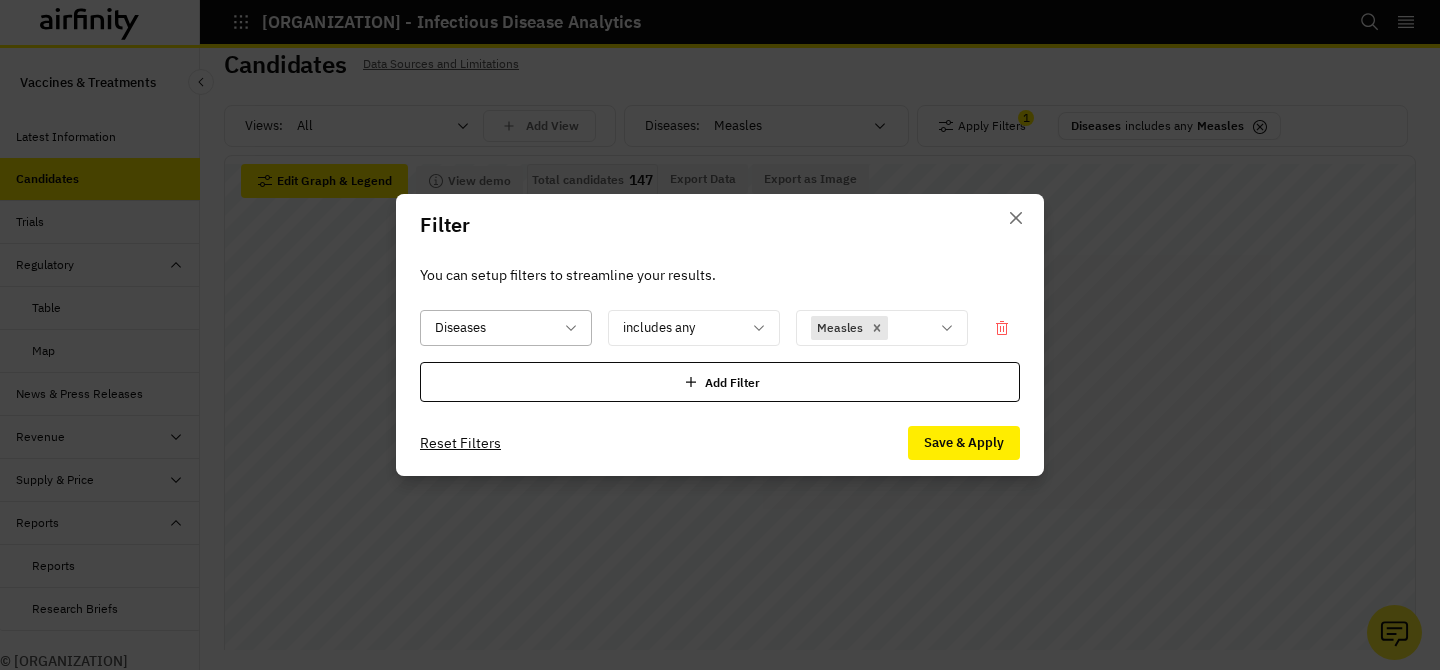 click at bounding box center (494, 328) 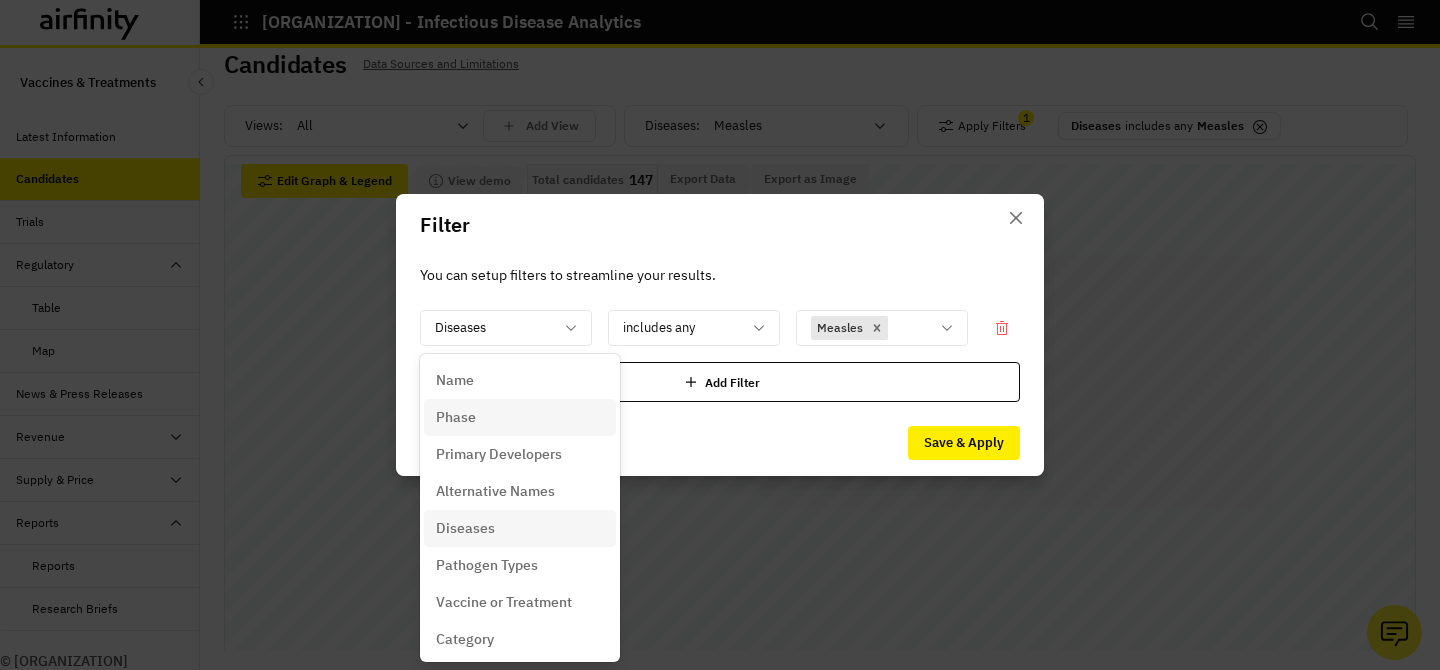 click on "Phase" at bounding box center [520, 417] 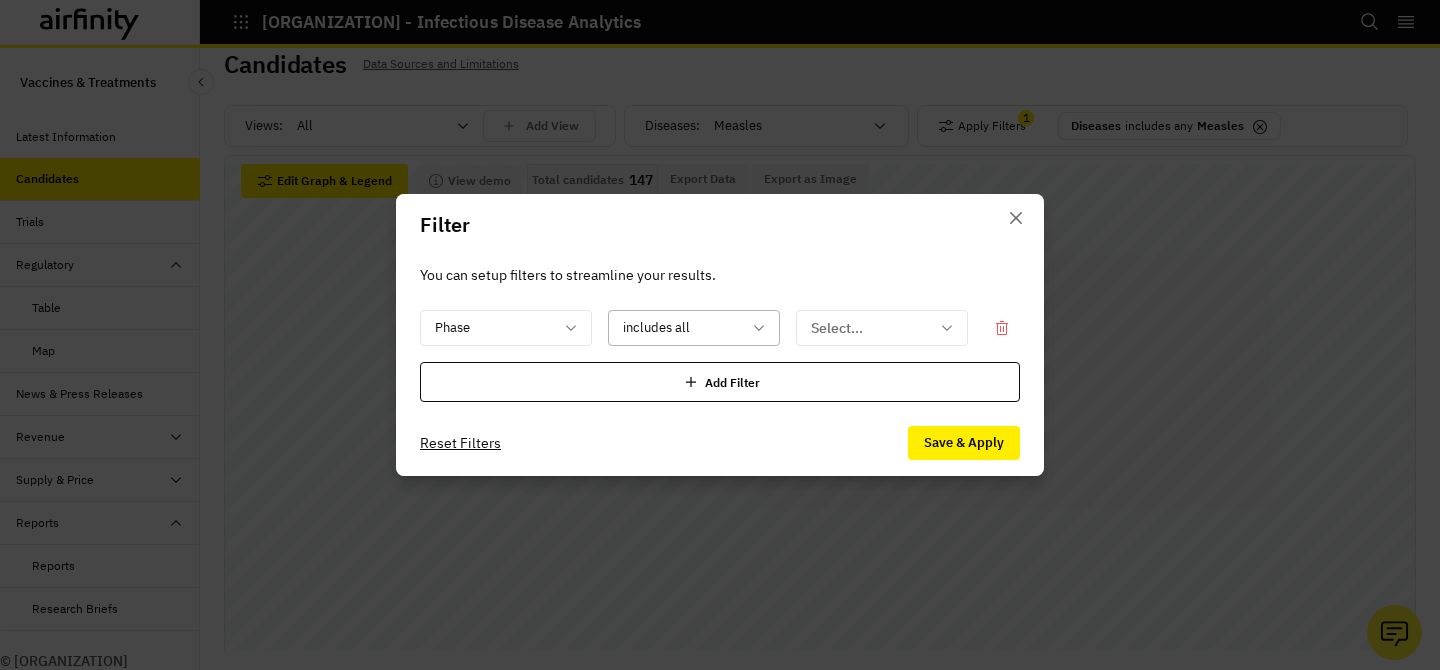 click at bounding box center (682, 328) 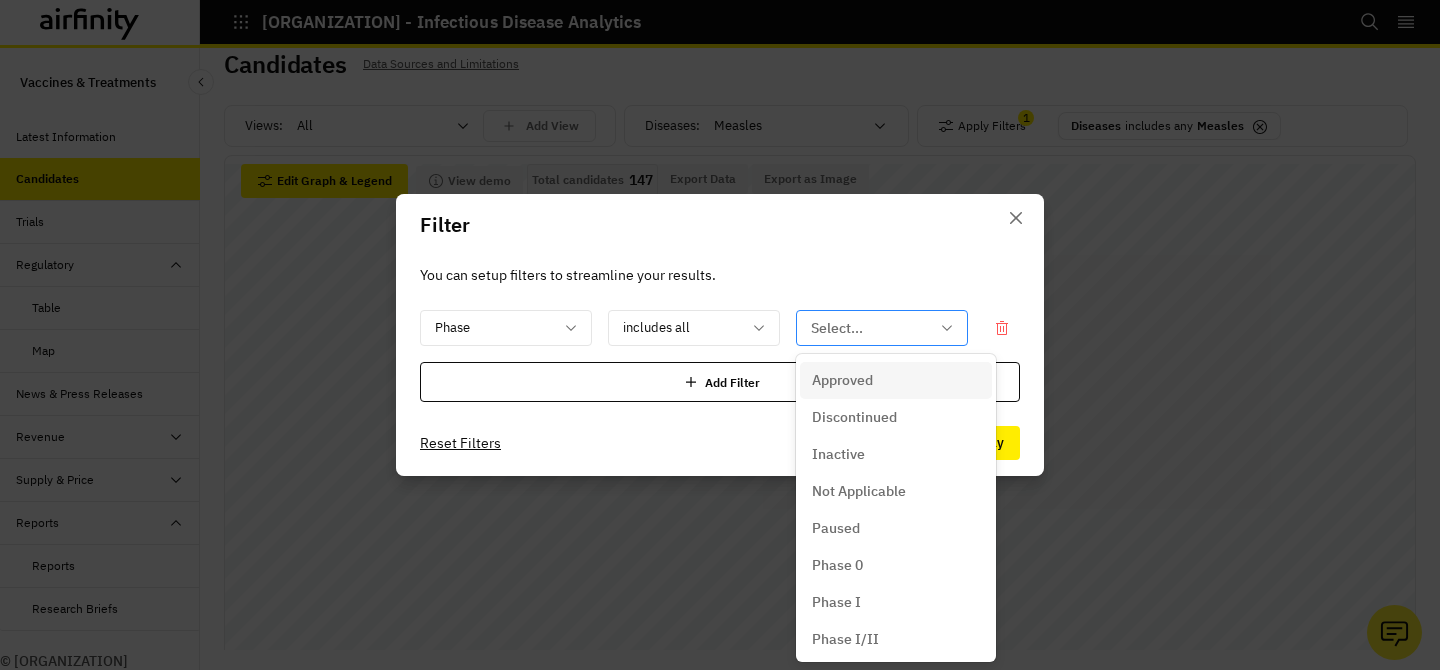 click at bounding box center (870, 328) 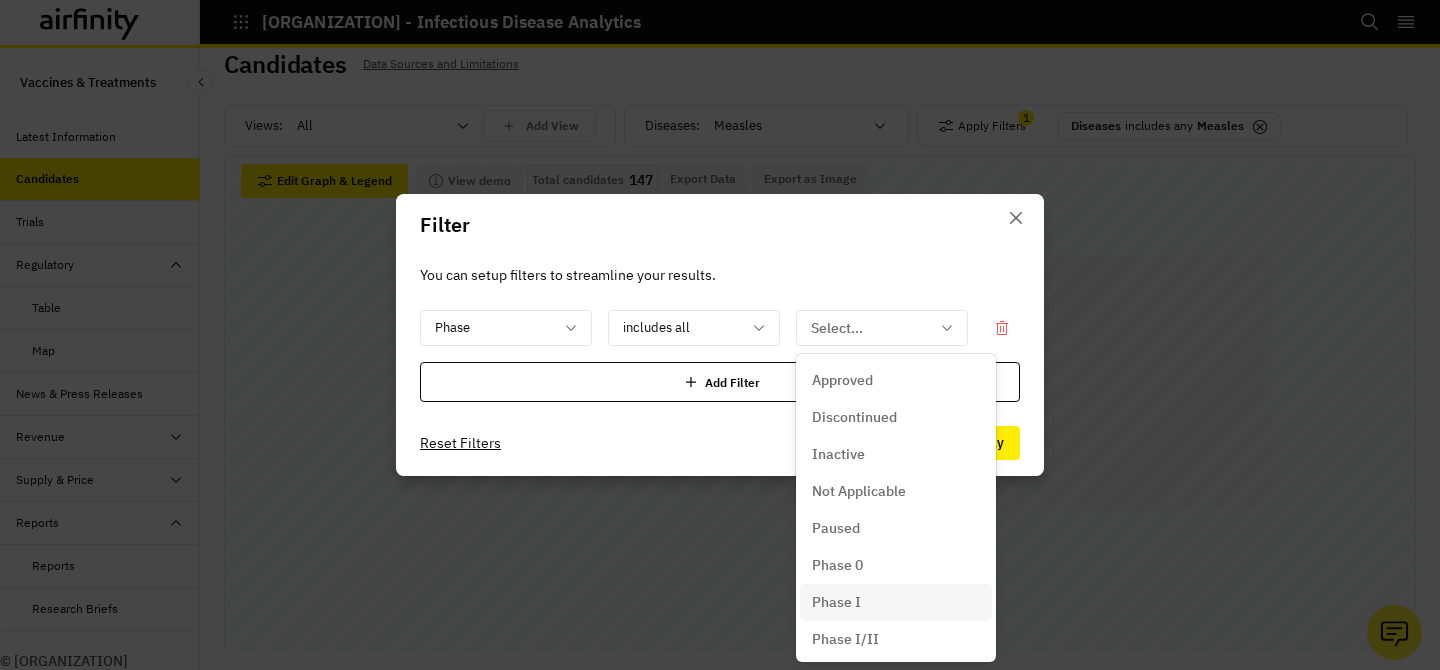 click on "Phase I" at bounding box center [836, 602] 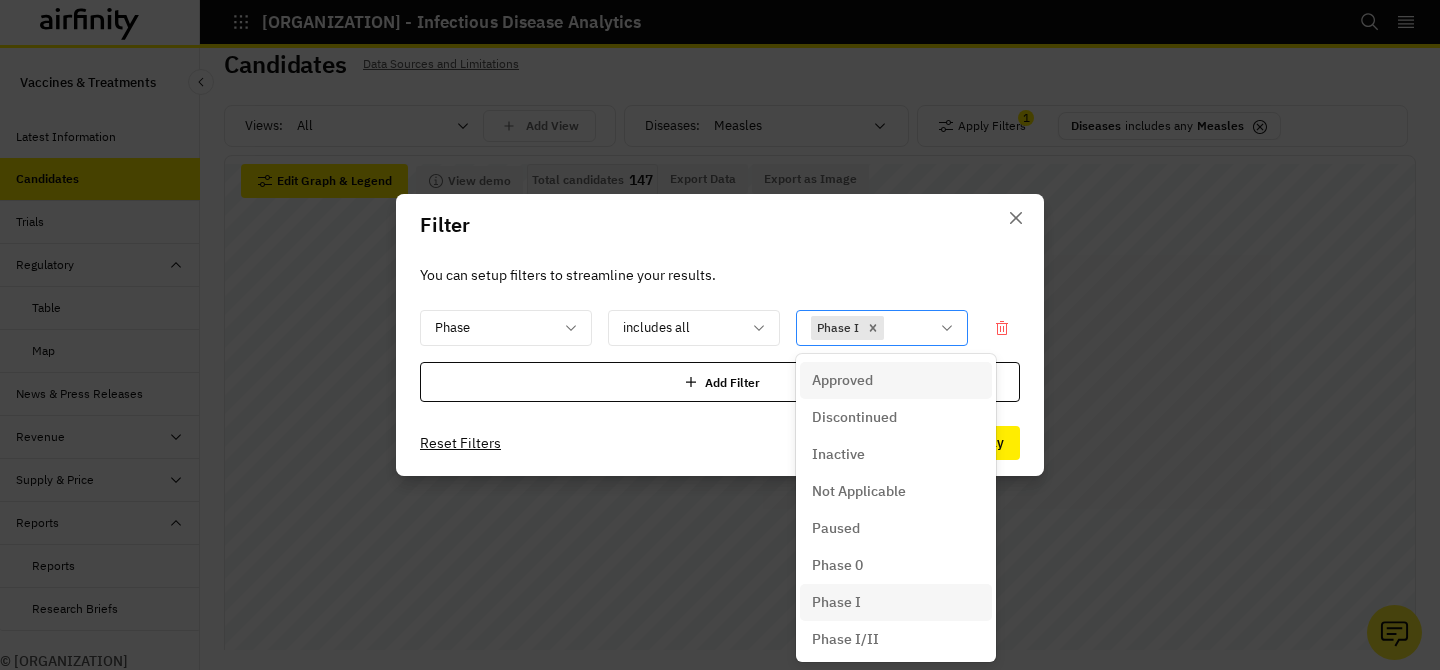 click at bounding box center (908, 328) 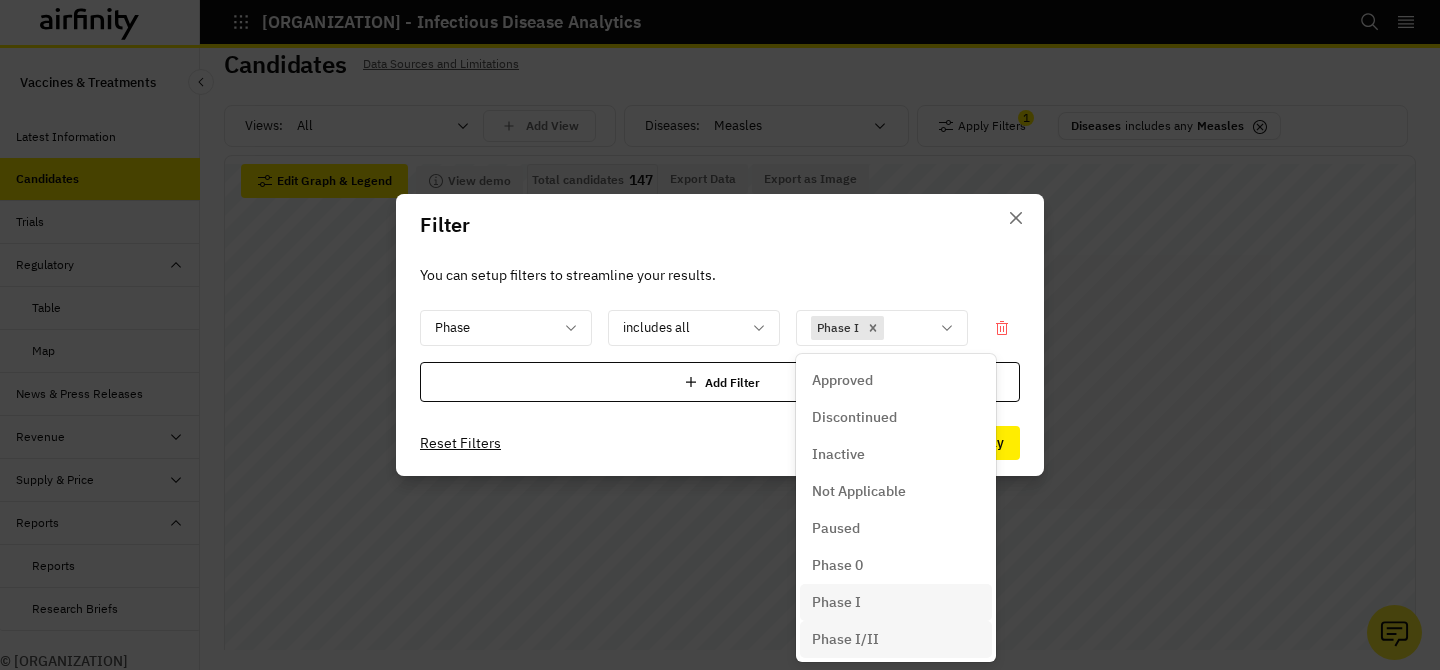 scroll, scrollTop: 54, scrollLeft: 0, axis: vertical 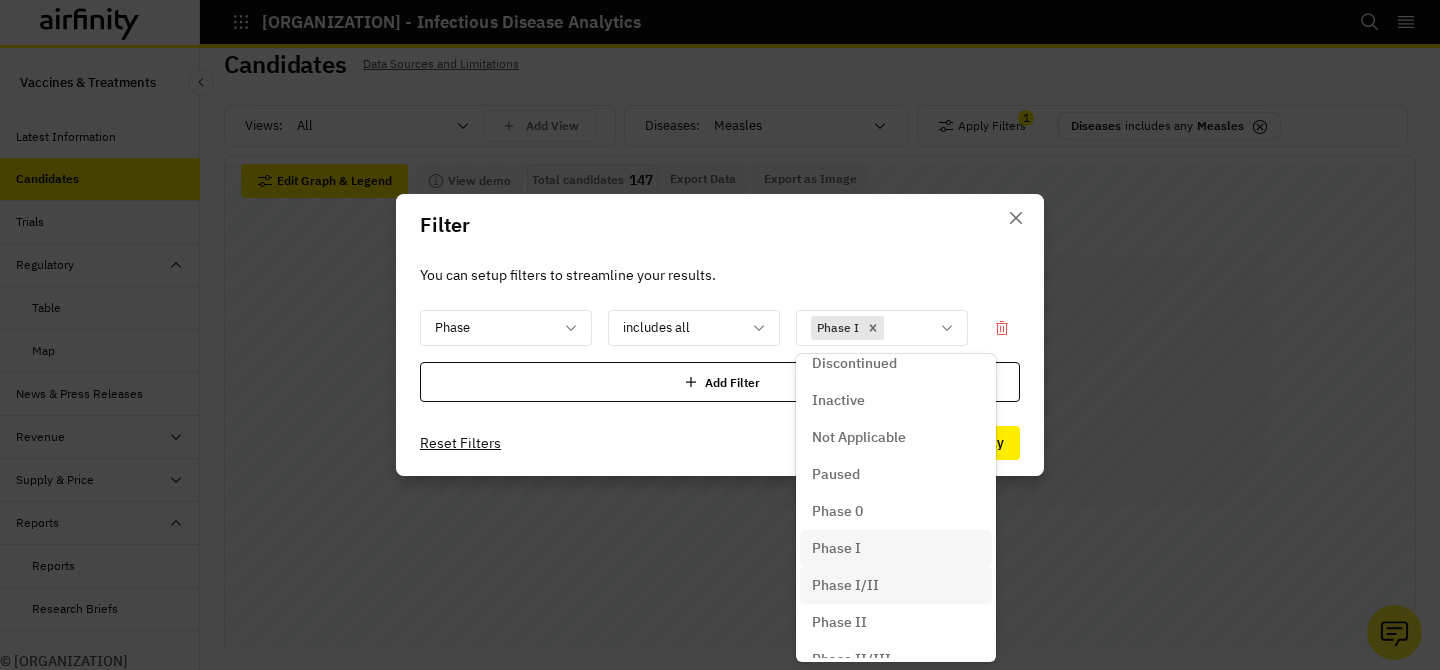 click on "Phase I/II" at bounding box center [896, 585] 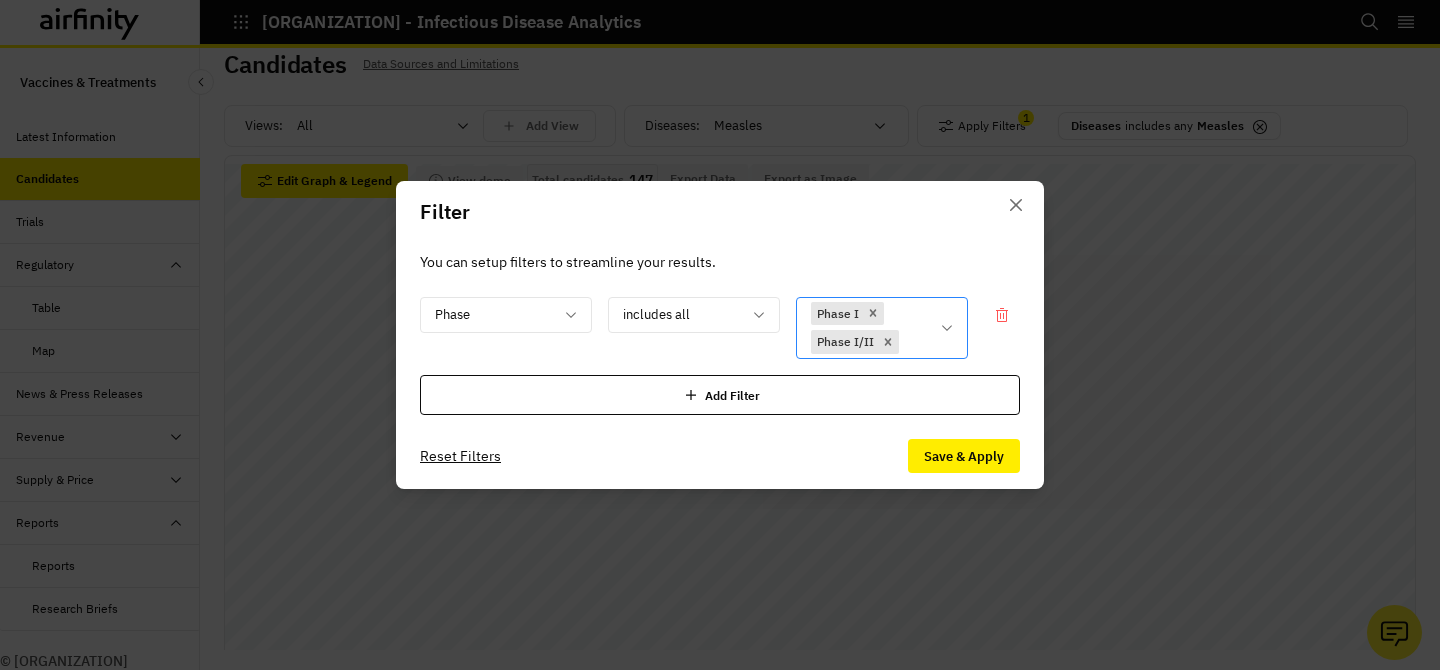 click on "Phase I Phase I/II" at bounding box center (868, 328) 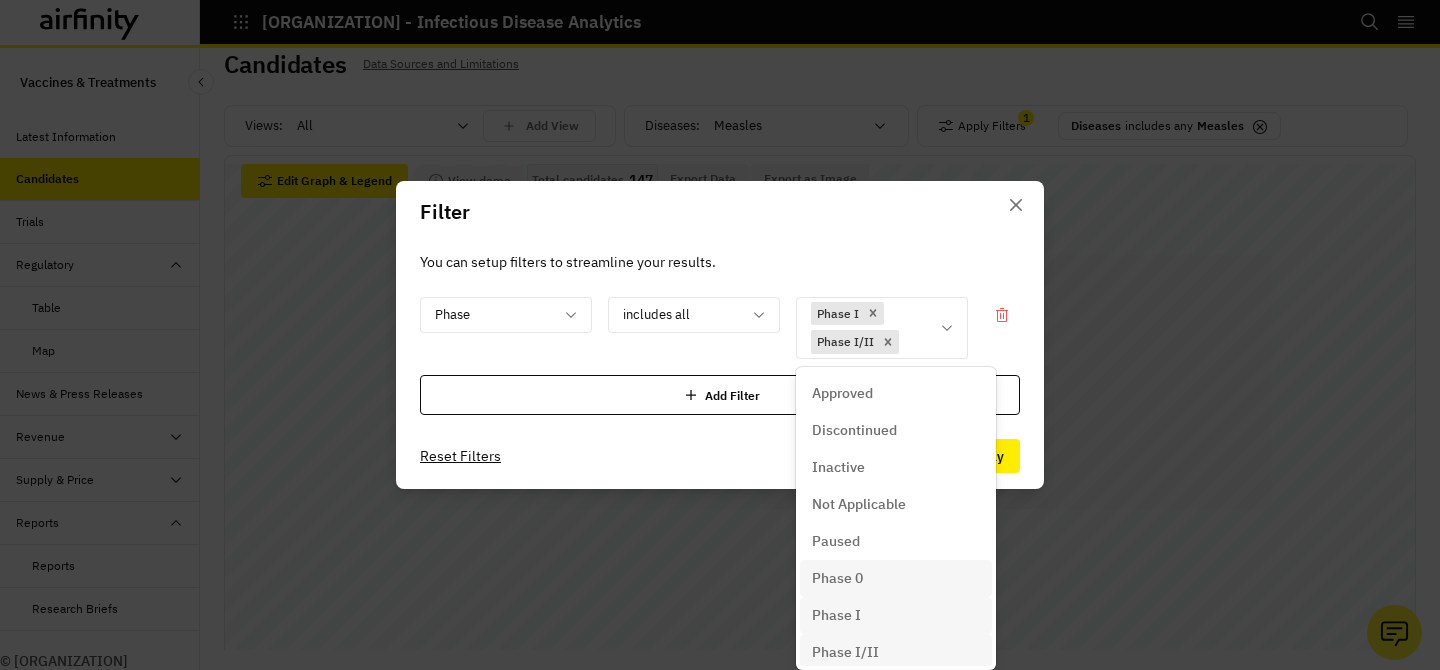 scroll, scrollTop: 85, scrollLeft: 0, axis: vertical 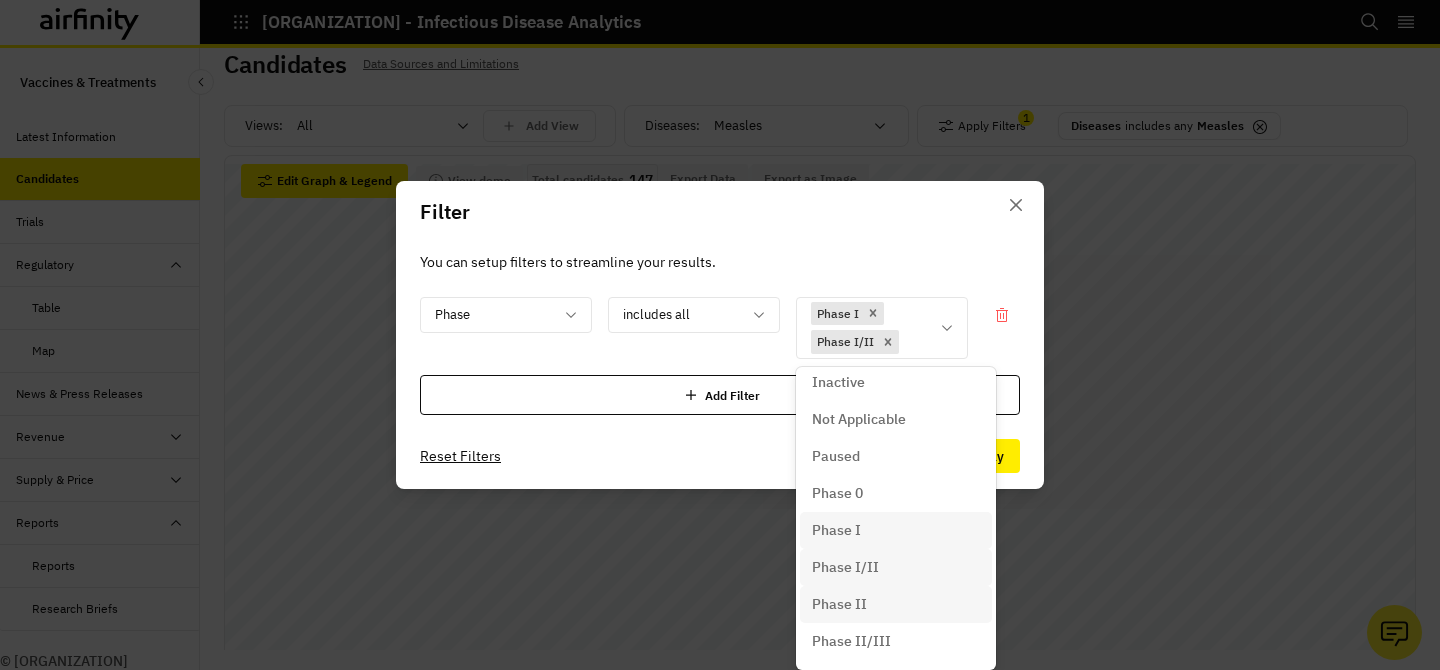 click on "Phase II" at bounding box center [896, 604] 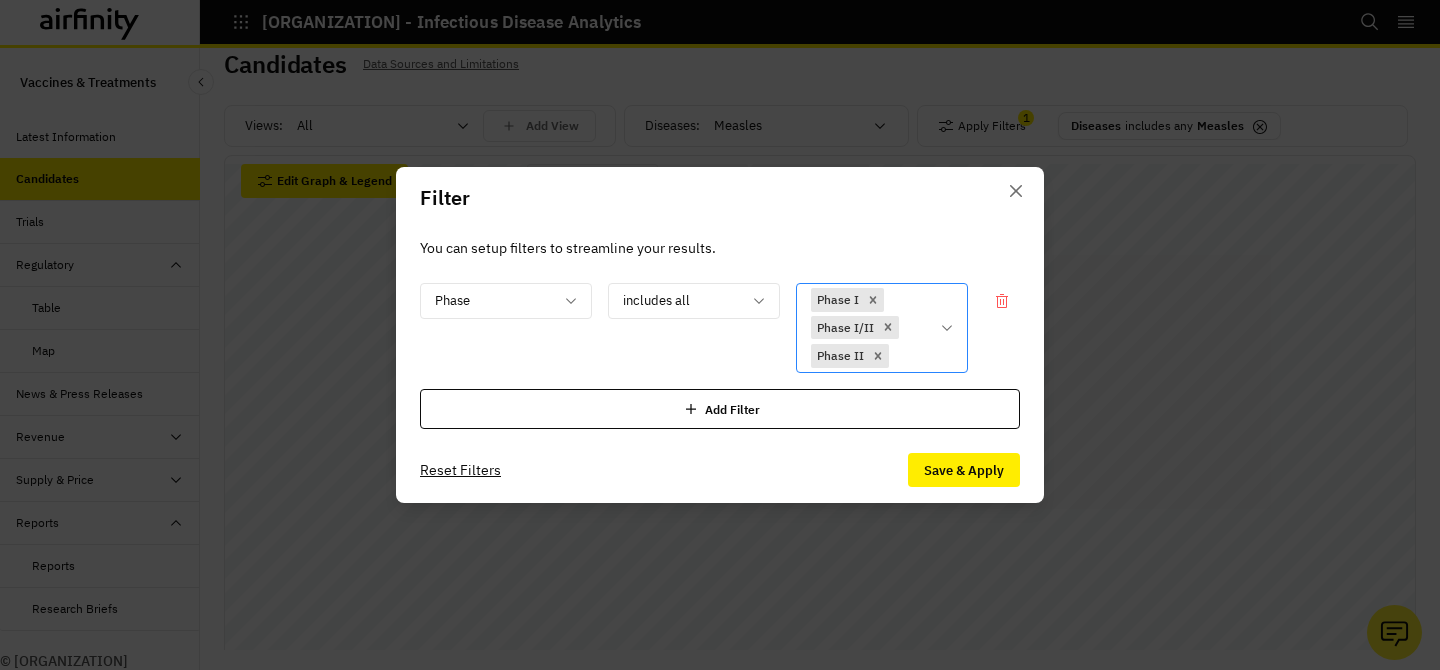 click on "Phase I Phase I/II Phase II" at bounding box center [882, 328] 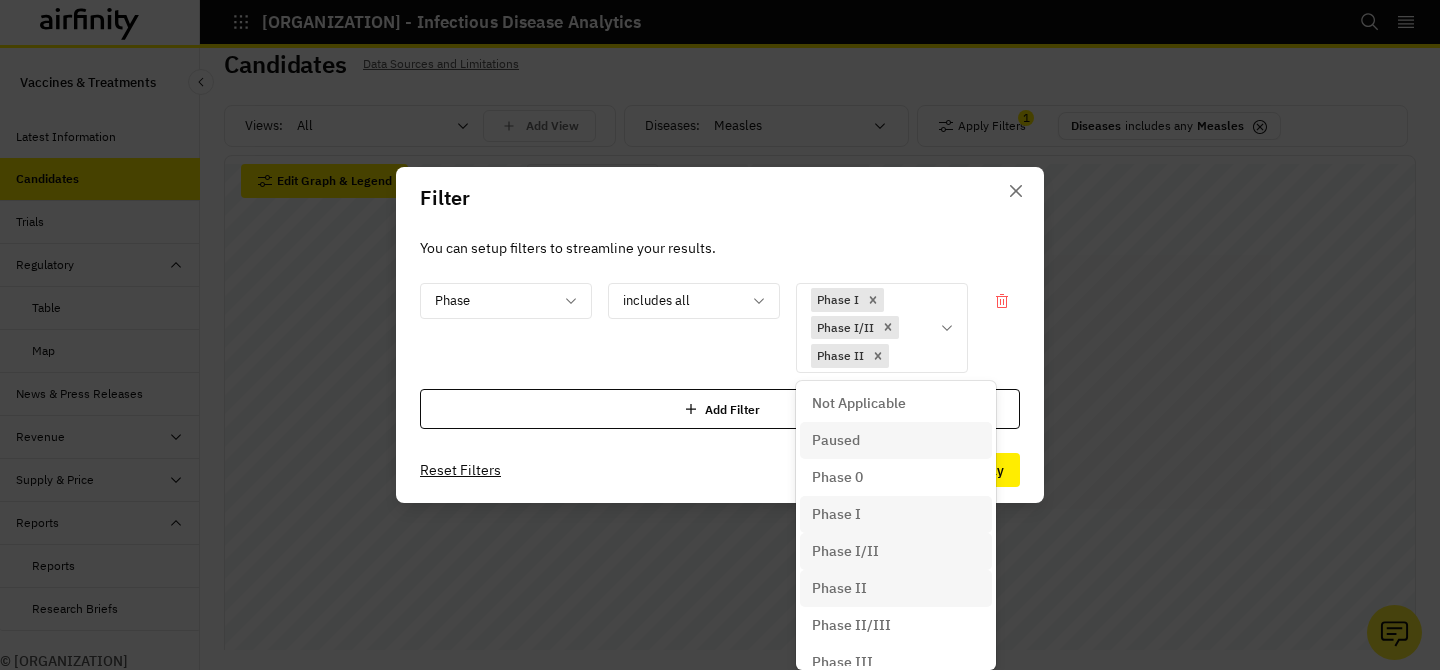 scroll, scrollTop: 129, scrollLeft: 0, axis: vertical 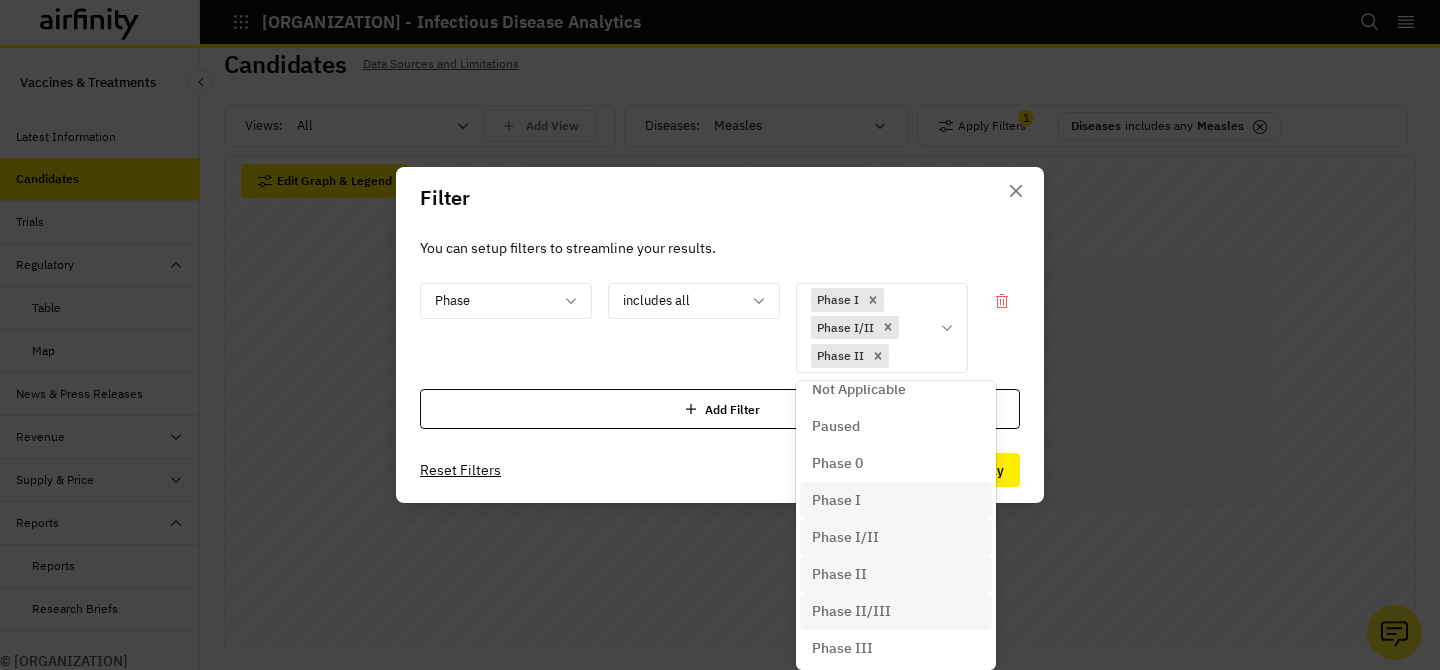 click on "Phase II/III" at bounding box center (851, 611) 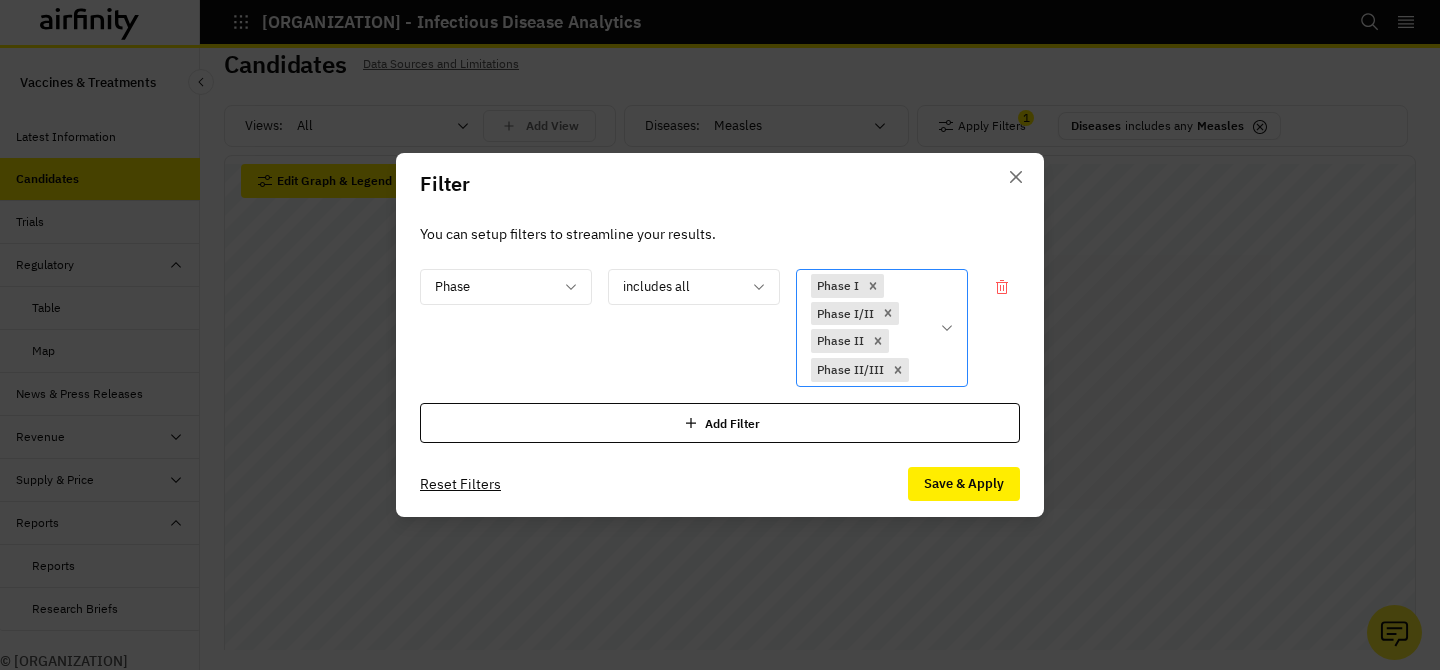 click on "Phase I Phase I/II Phase II Phase II/III" at bounding box center [868, 328] 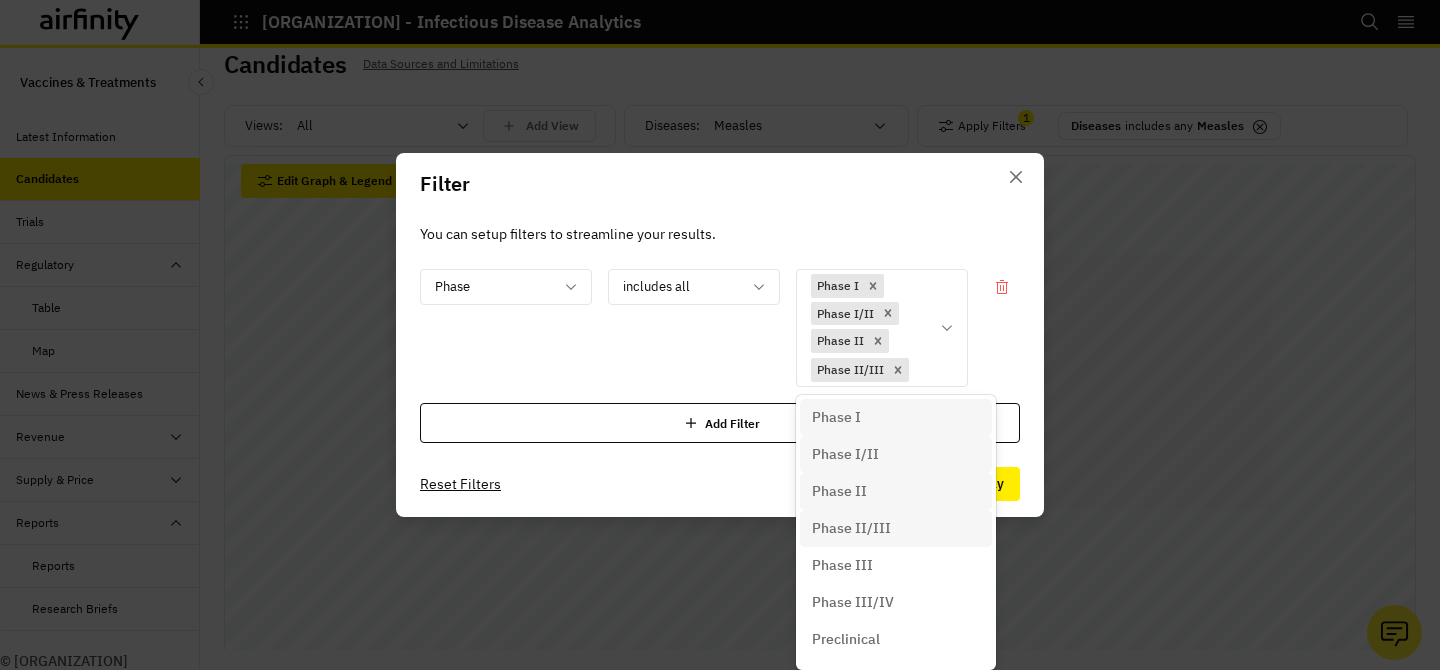 scroll, scrollTop: 259, scrollLeft: 0, axis: vertical 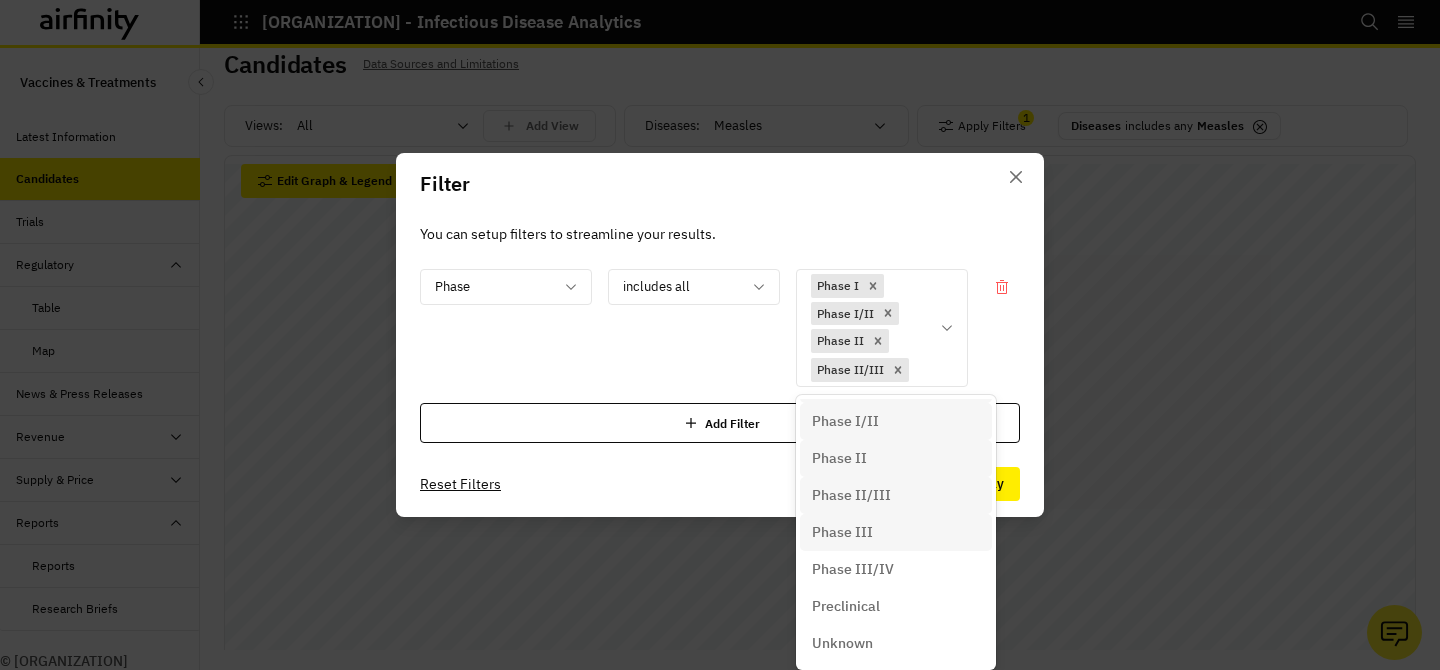 click on "Phase III" at bounding box center [896, 532] 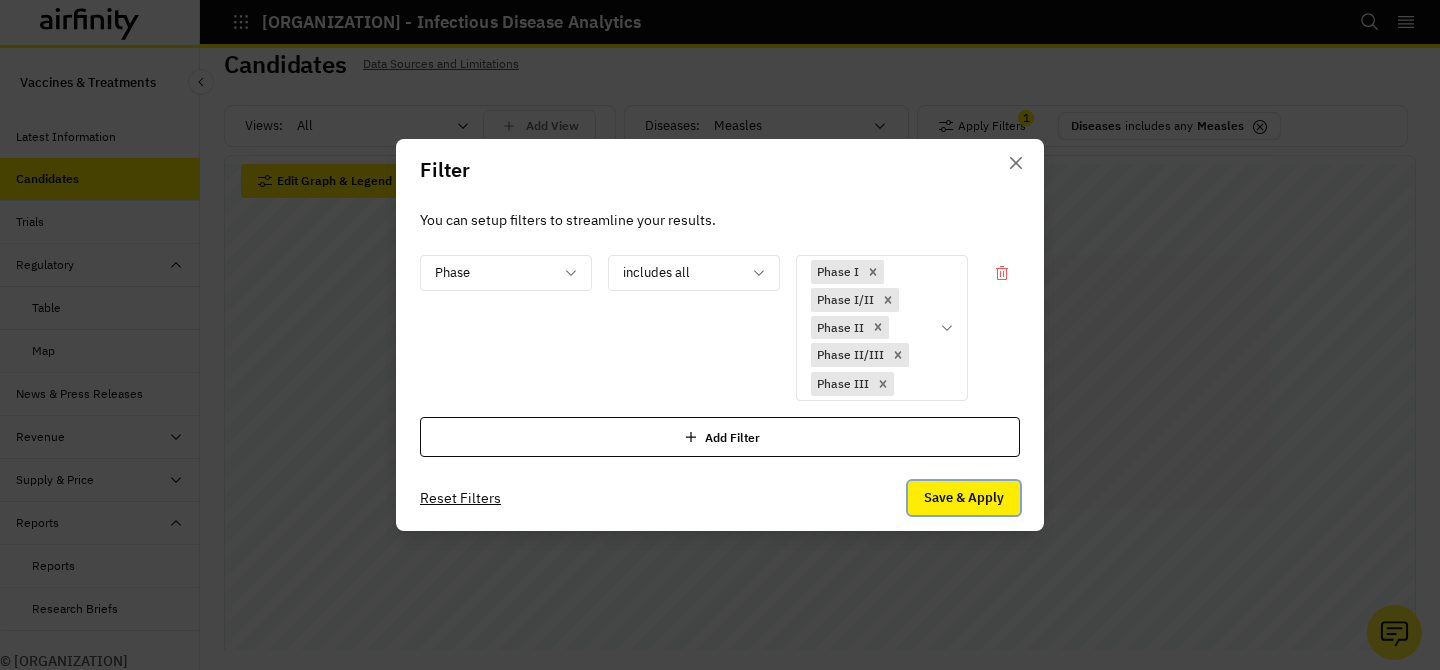 click on "Save & Apply" at bounding box center (964, 498) 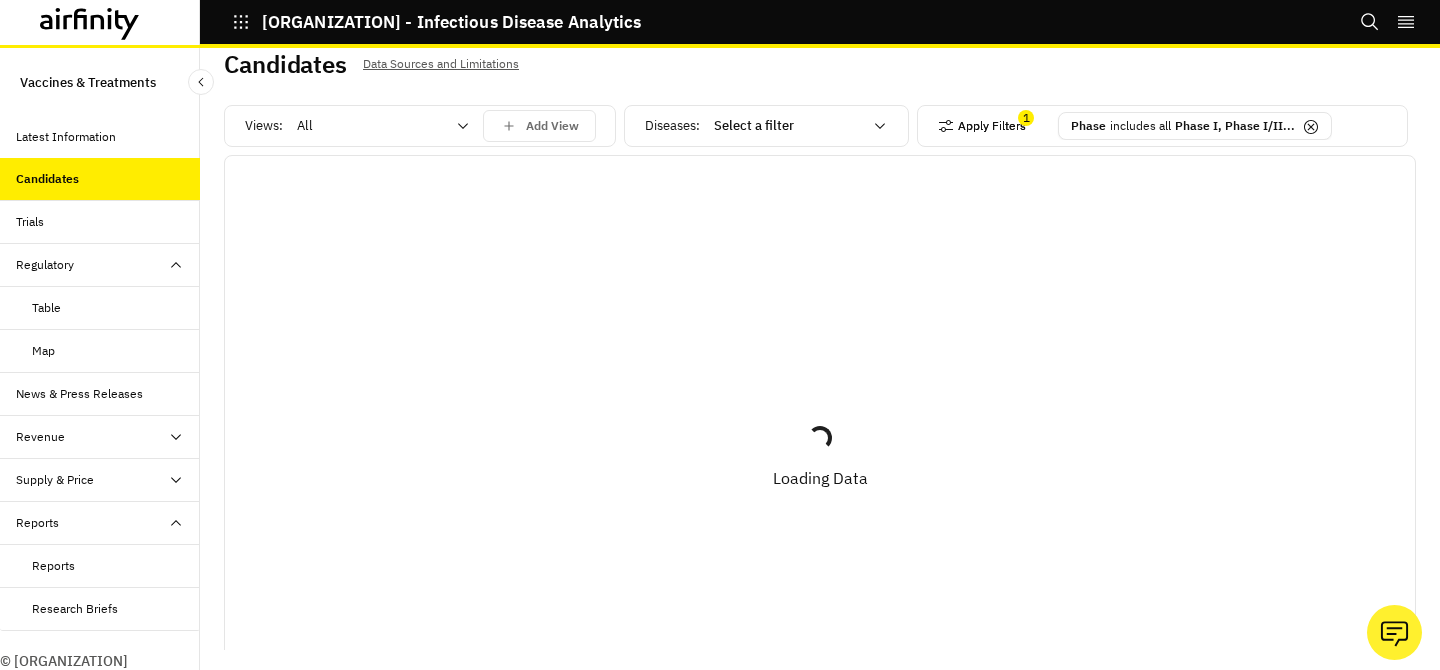 click on "Apply Filters" at bounding box center (982, 126) 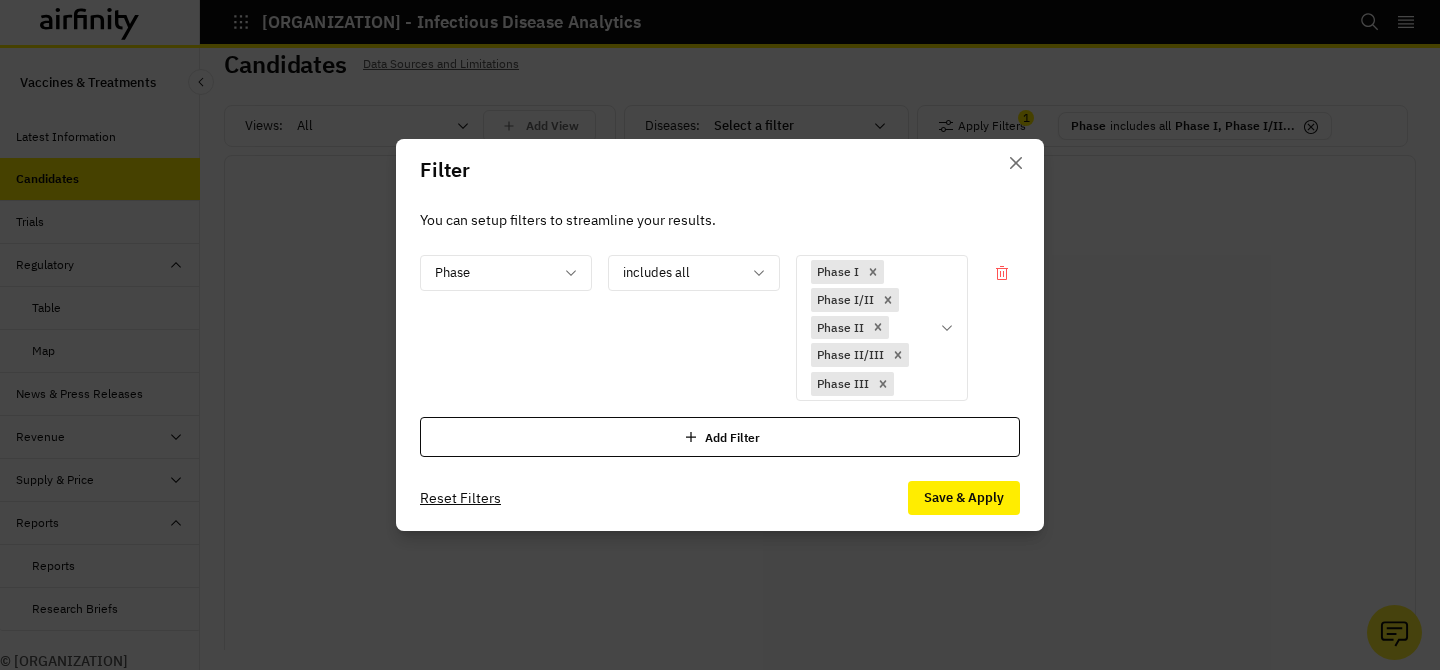 click on "You can setup filters to streamline your results. Phase includes all Phase I Phase I/II Phase II Phase II/III Phase III Add Filter" at bounding box center (720, 333) 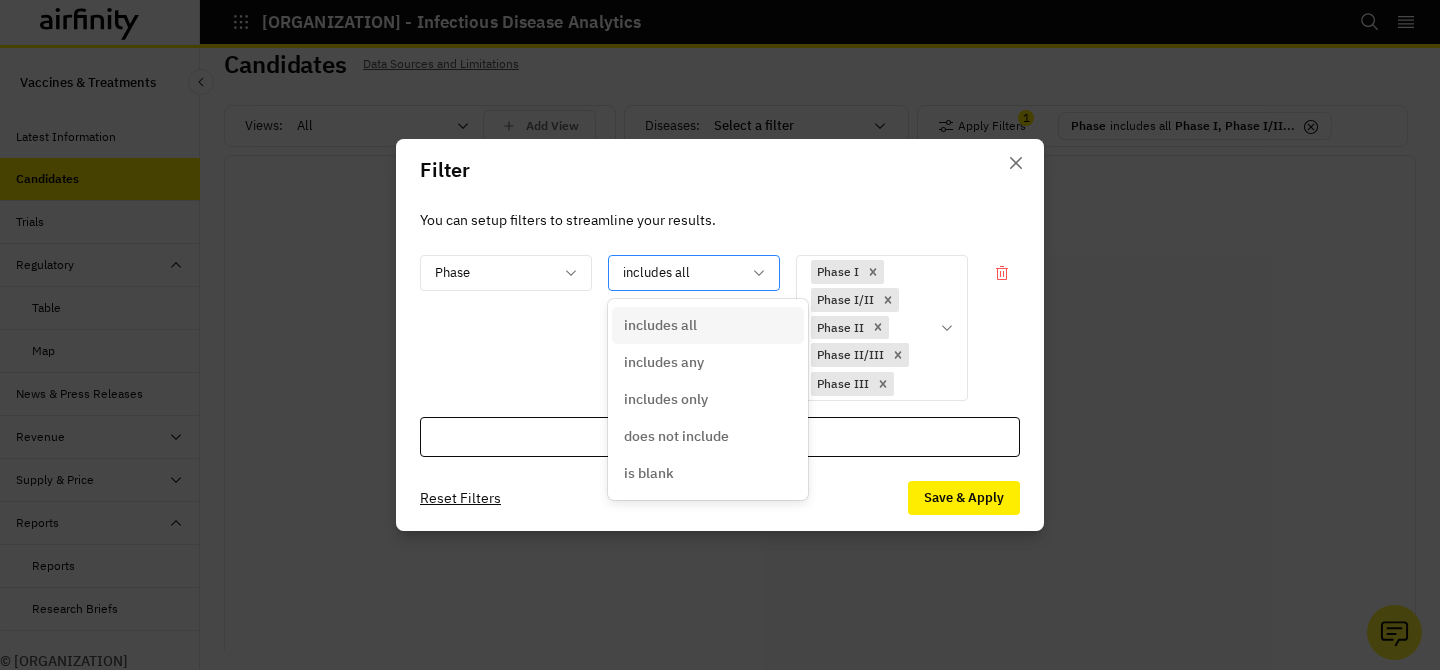 click at bounding box center (682, 272) 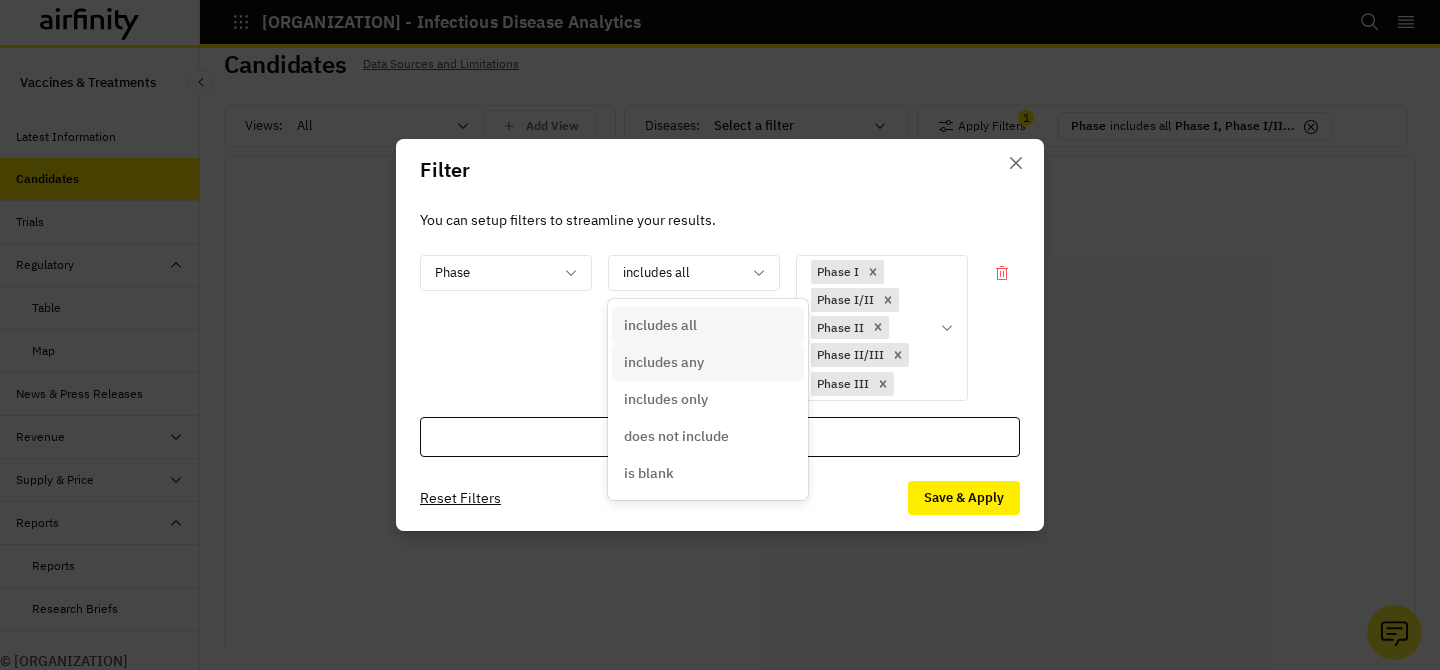 click on "includes any" at bounding box center [664, 362] 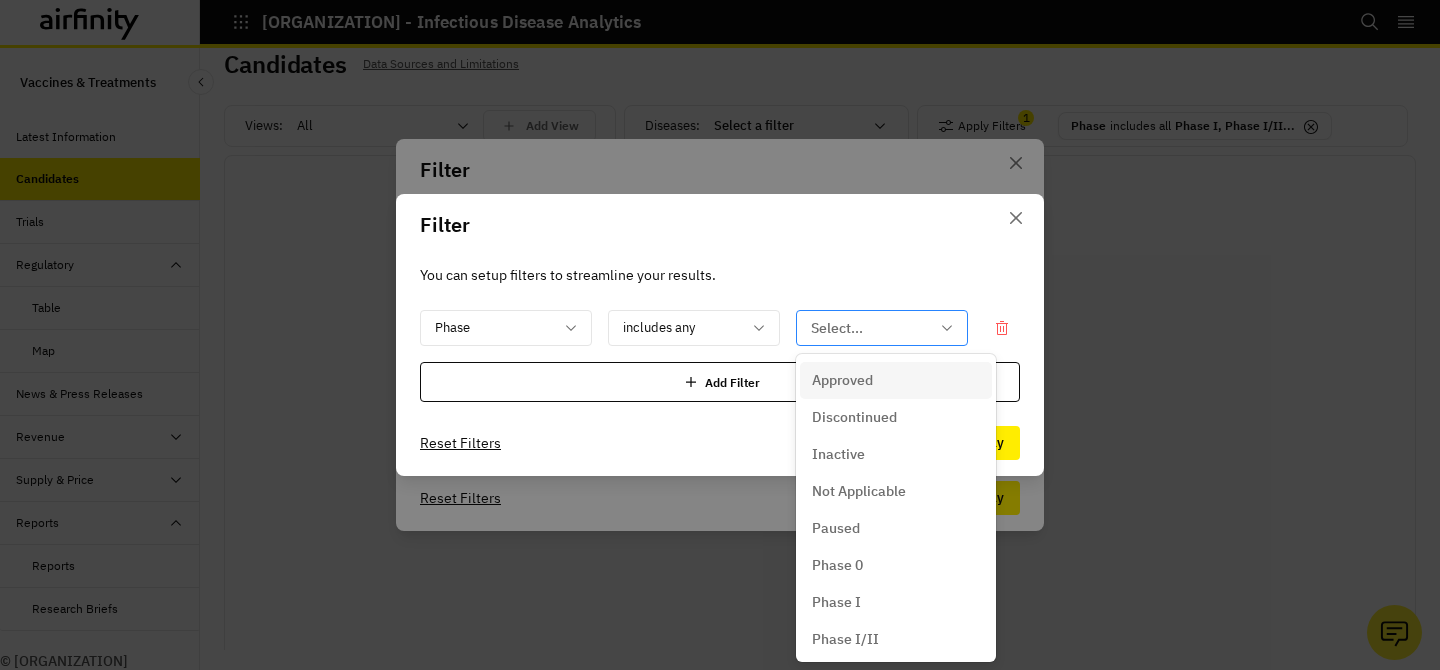 click at bounding box center [870, 328] 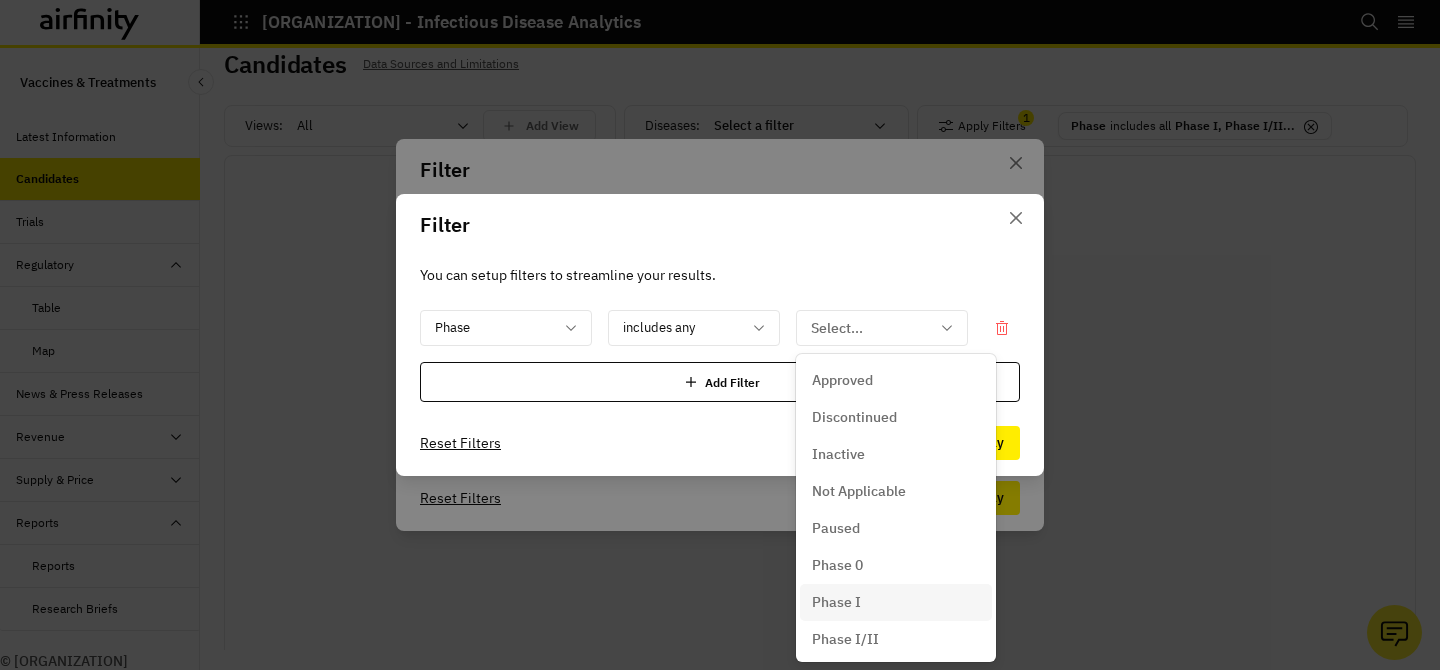 click on "Phase I" at bounding box center [836, 602] 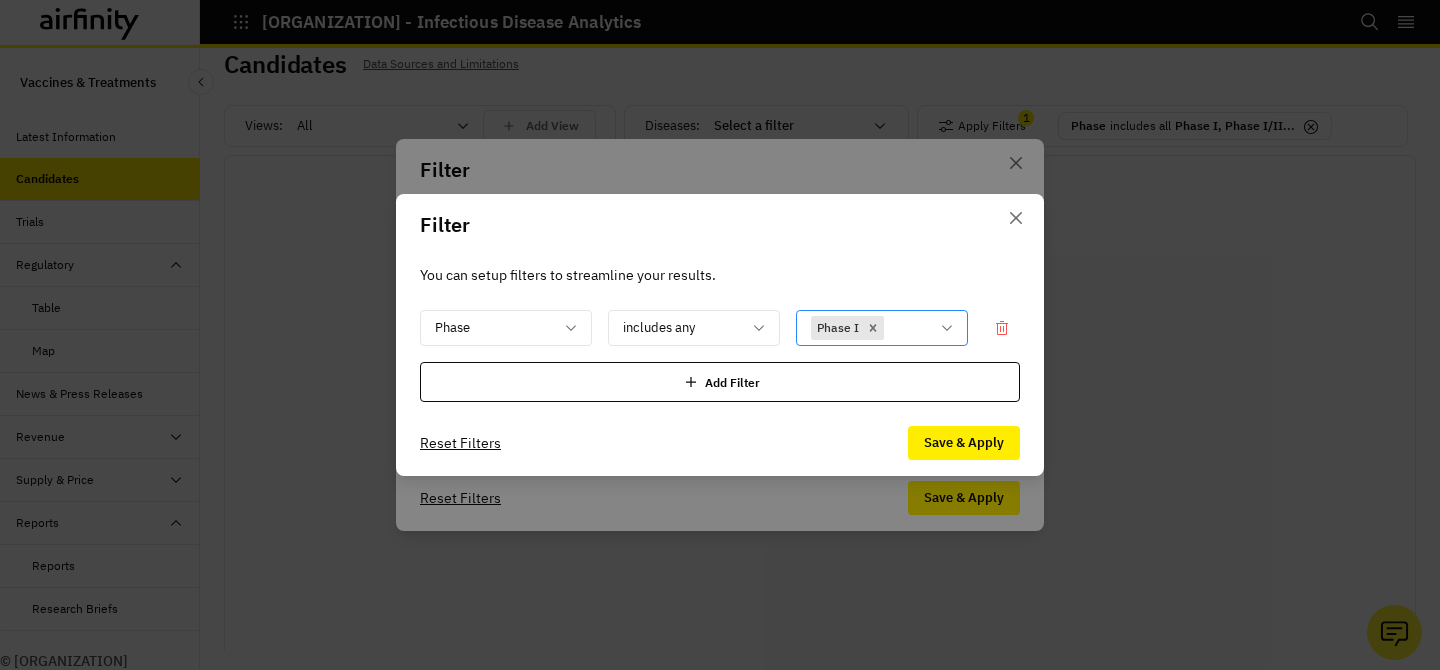 click on "Phase I" at bounding box center [882, 328] 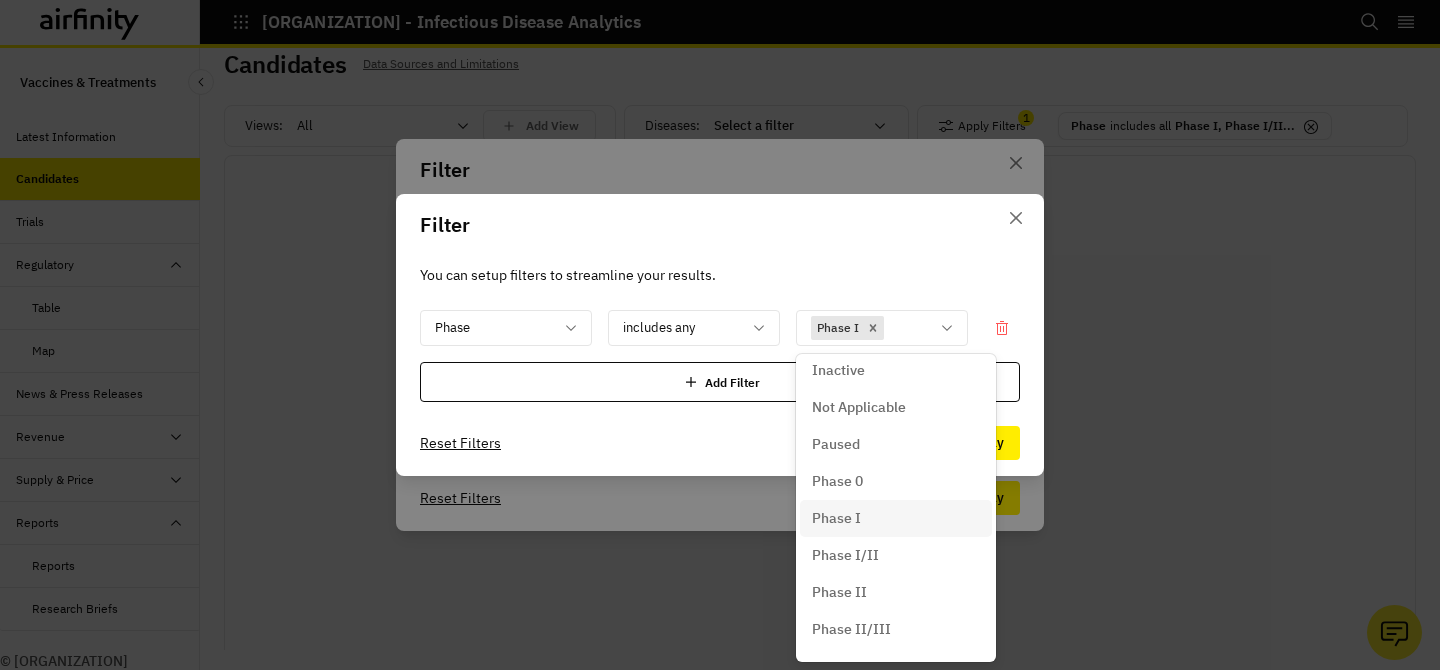 scroll, scrollTop: 110, scrollLeft: 0, axis: vertical 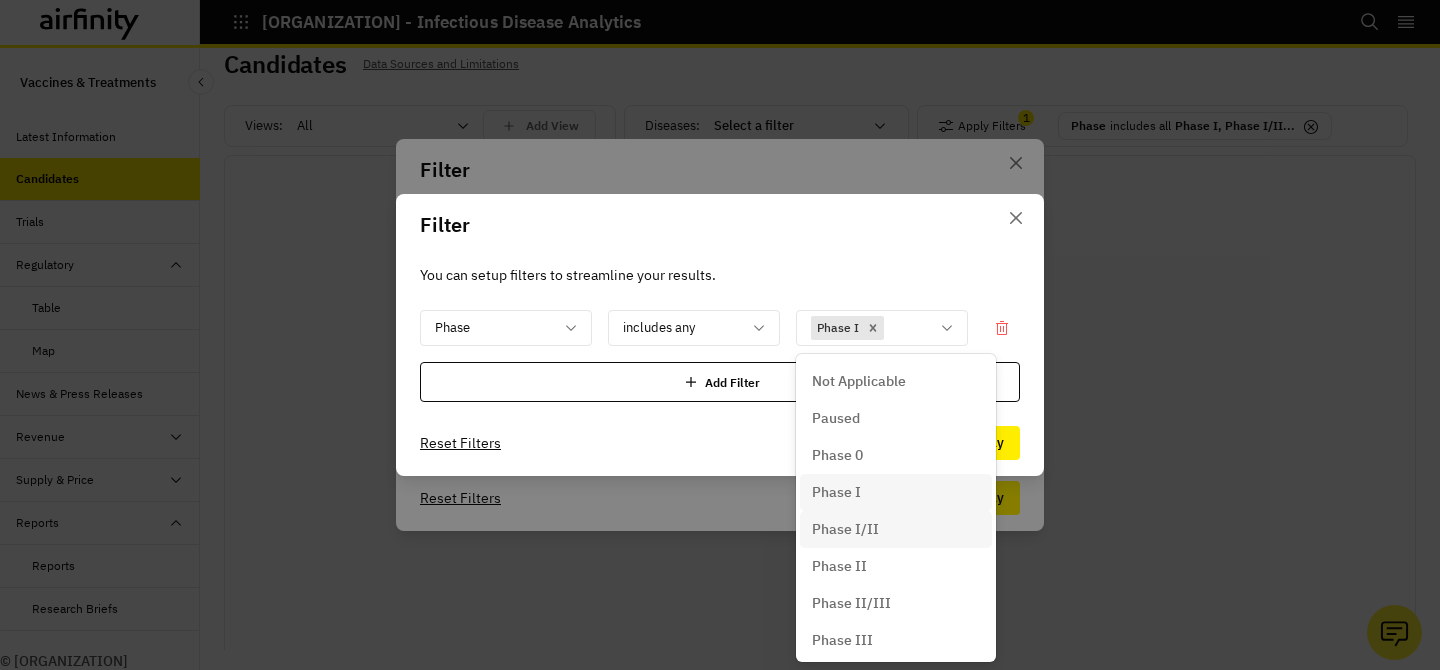 click on "Phase I/II" at bounding box center (896, 529) 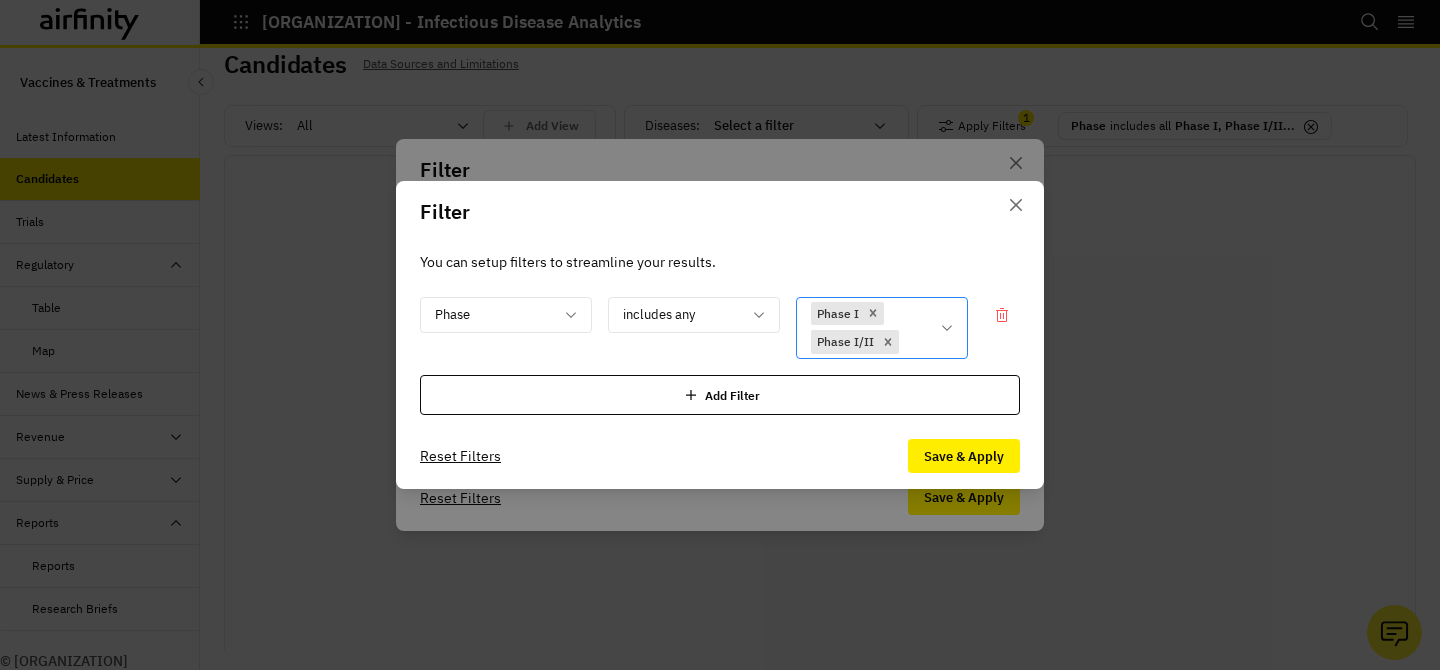 click on "Phase I Phase I/II" at bounding box center [882, 328] 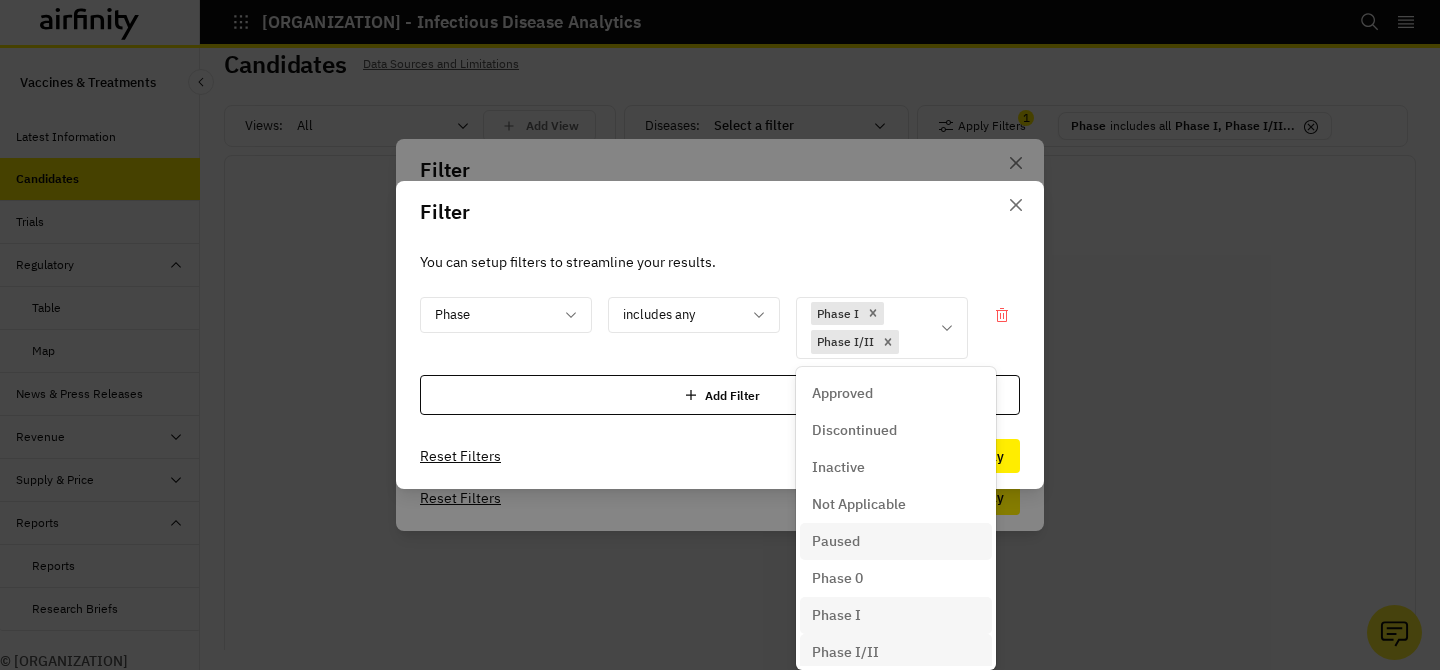 scroll, scrollTop: 130, scrollLeft: 0, axis: vertical 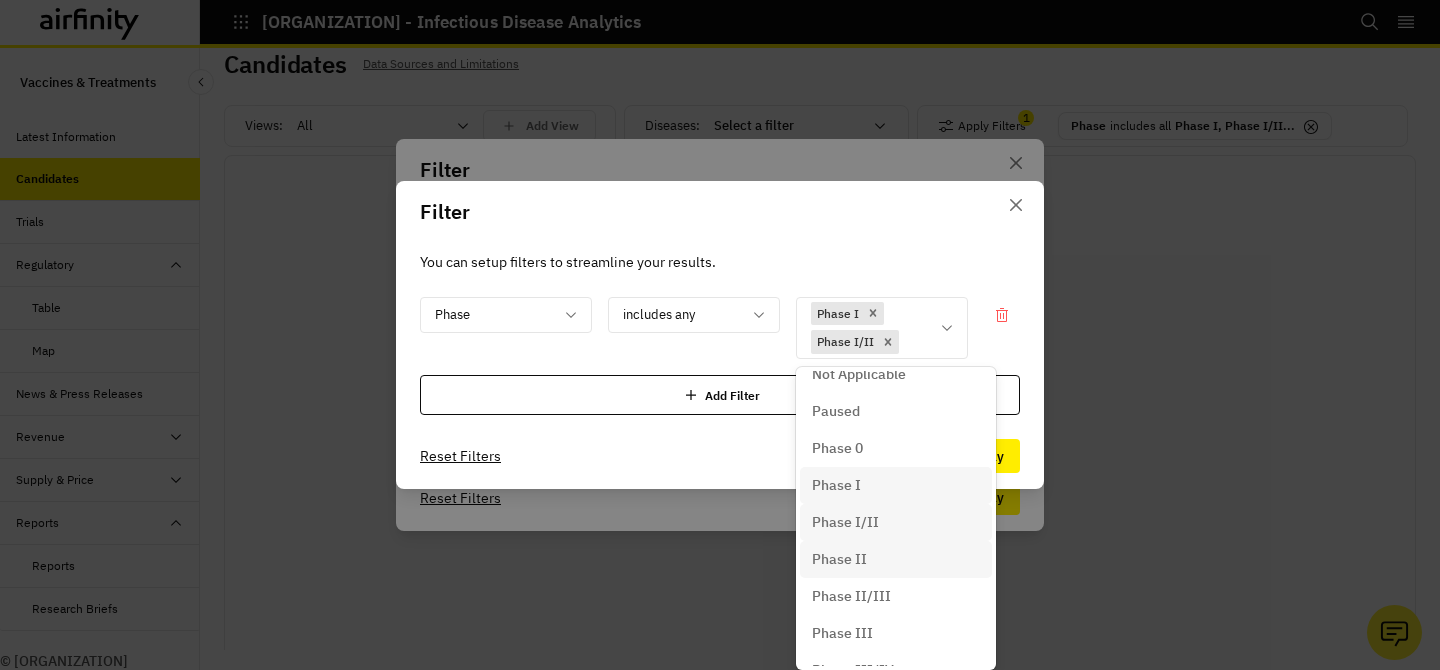 click on "Phase II" at bounding box center [896, 559] 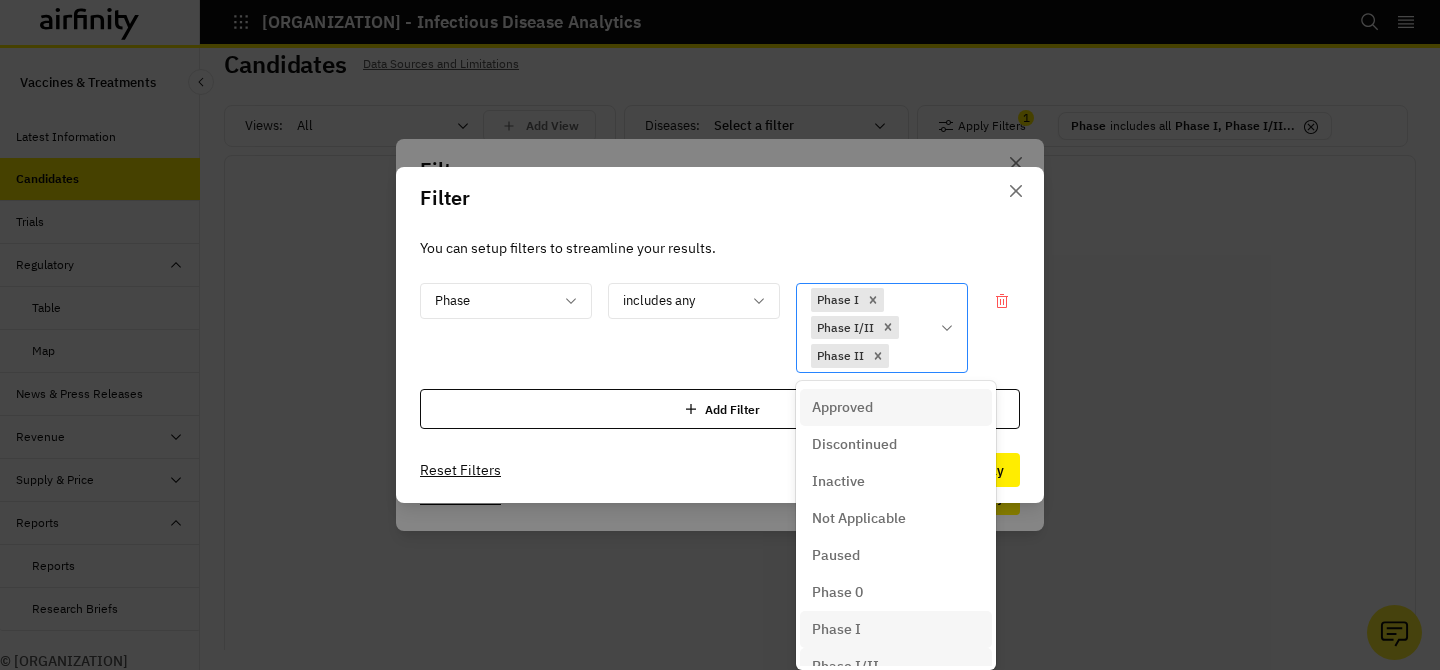 click on "Phase I Phase I/II Phase II" at bounding box center (868, 328) 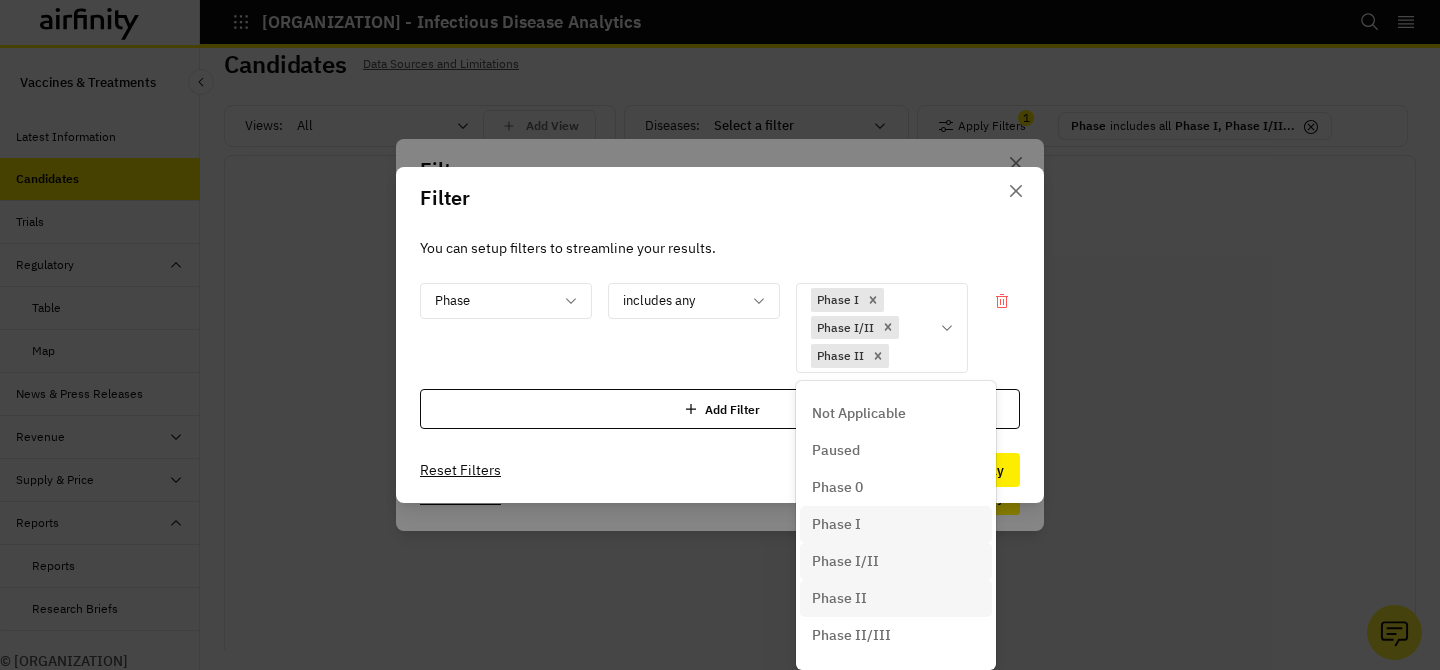 scroll, scrollTop: 156, scrollLeft: 0, axis: vertical 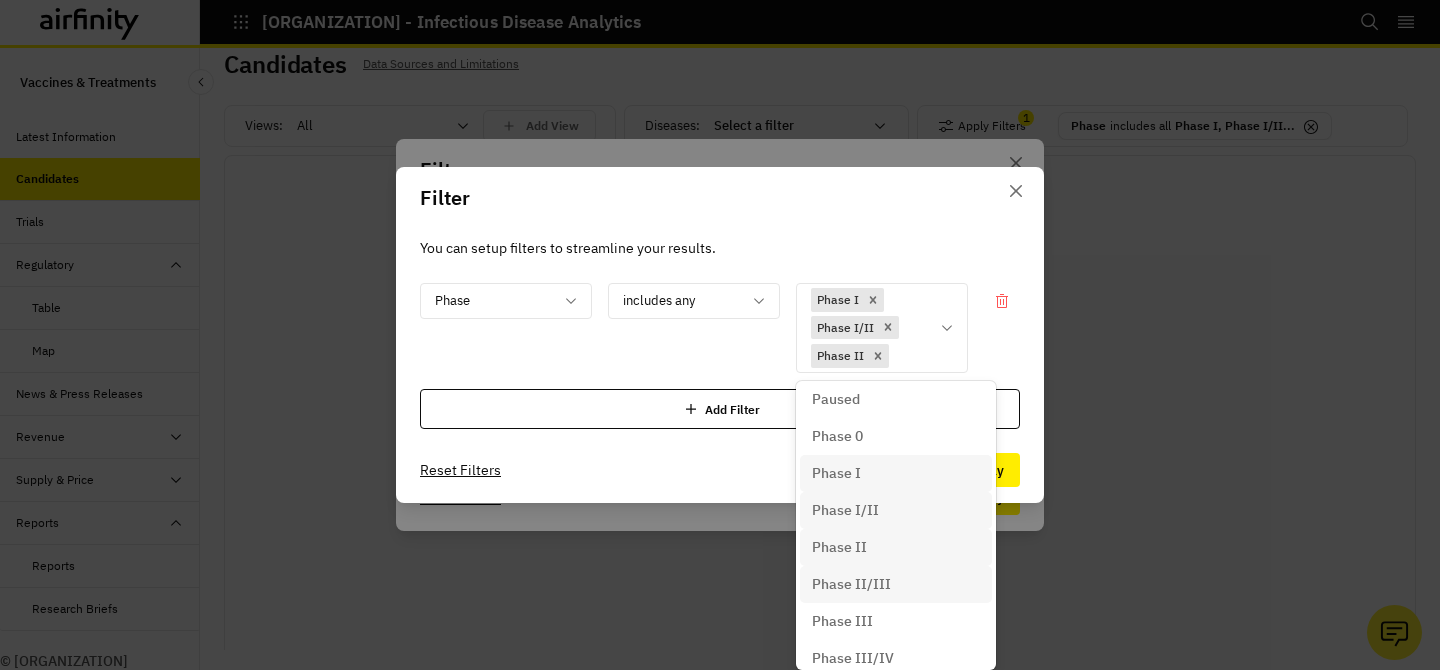 click on "Phase II/III" at bounding box center [851, 584] 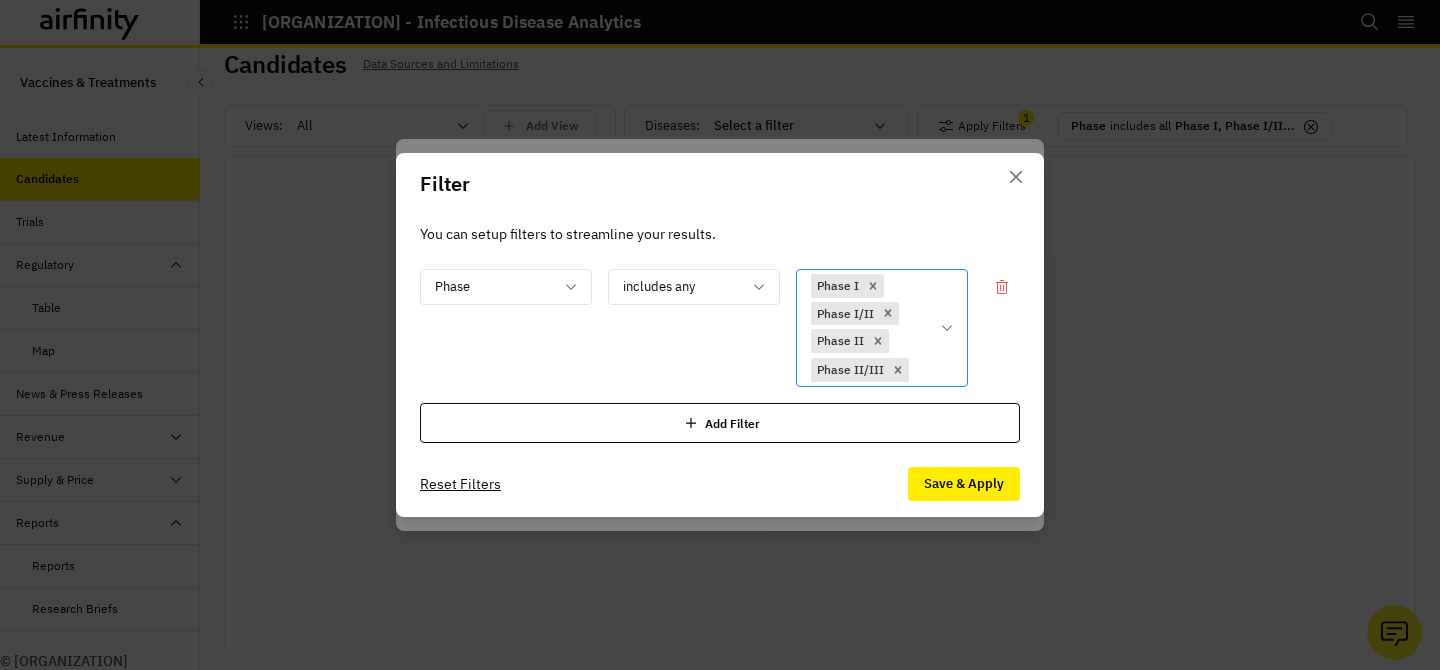 click on "Phase I Phase I/II Phase II Phase II/III" at bounding box center [868, 328] 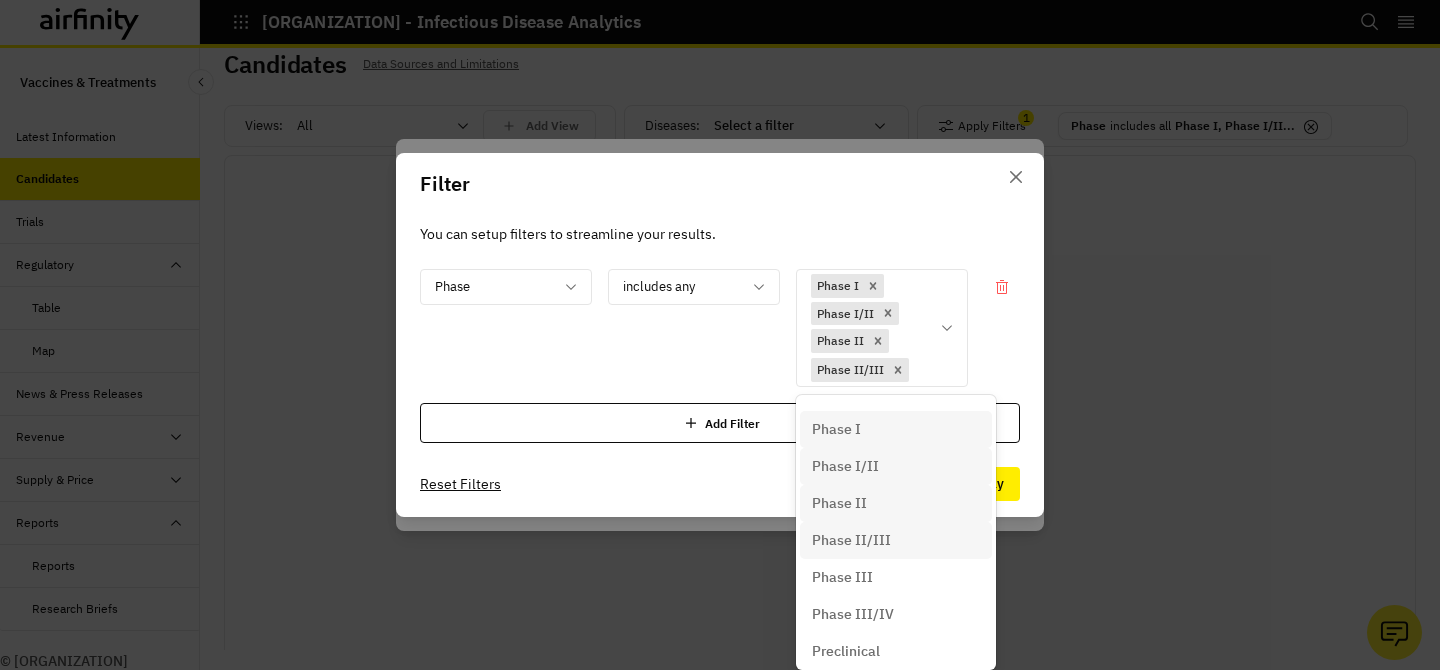 scroll, scrollTop: 259, scrollLeft: 0, axis: vertical 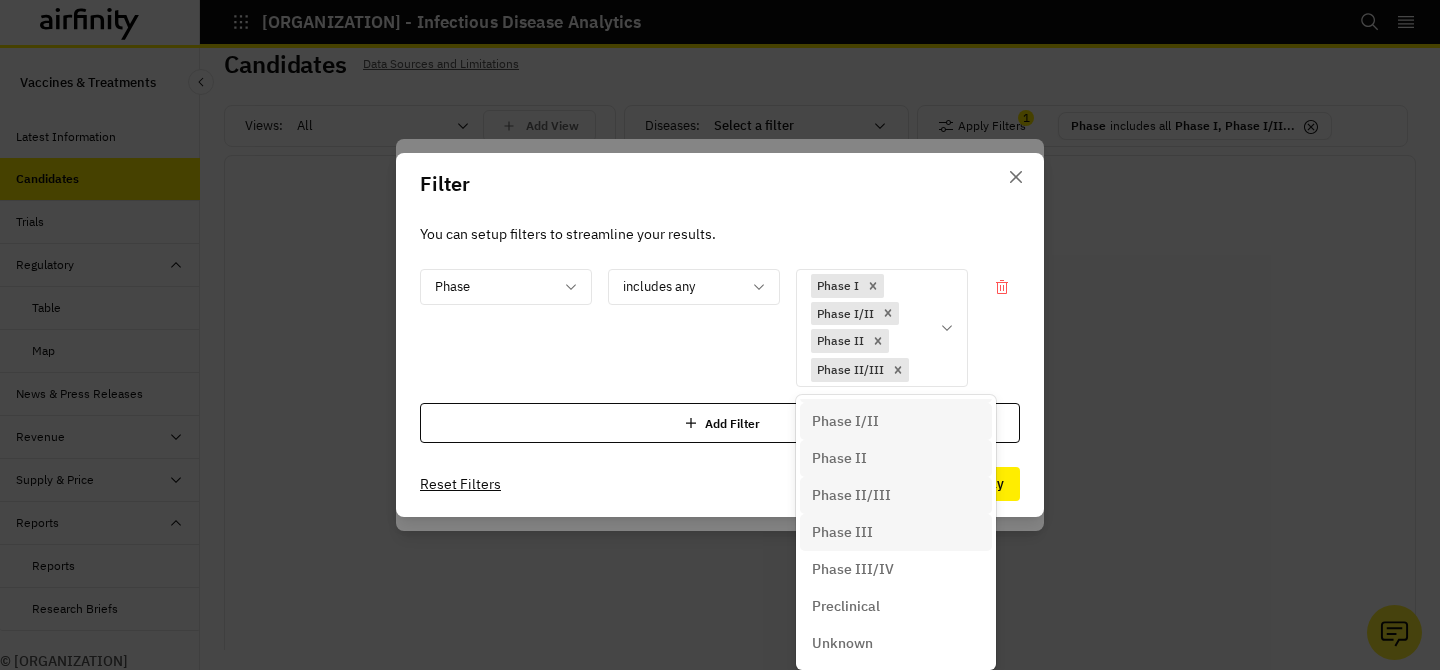 click on "Phase III" at bounding box center [896, 532] 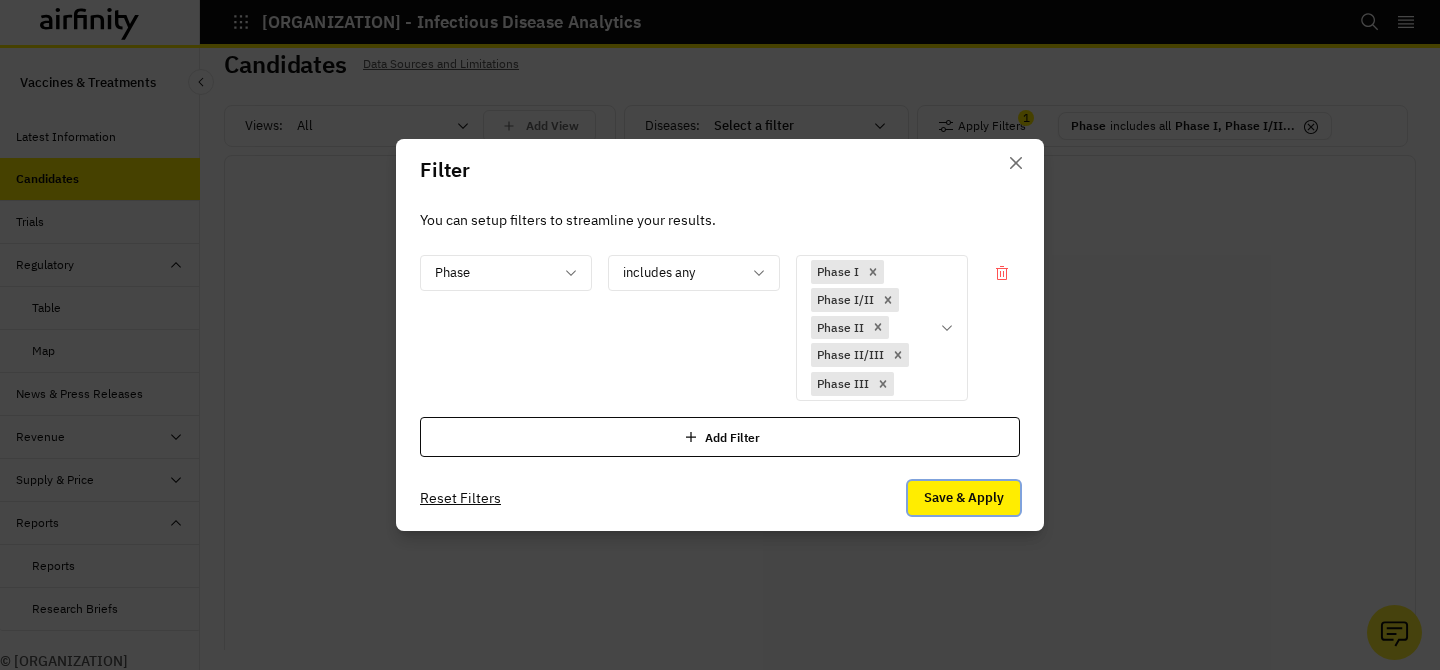 click on "Save & Apply" at bounding box center (964, 498) 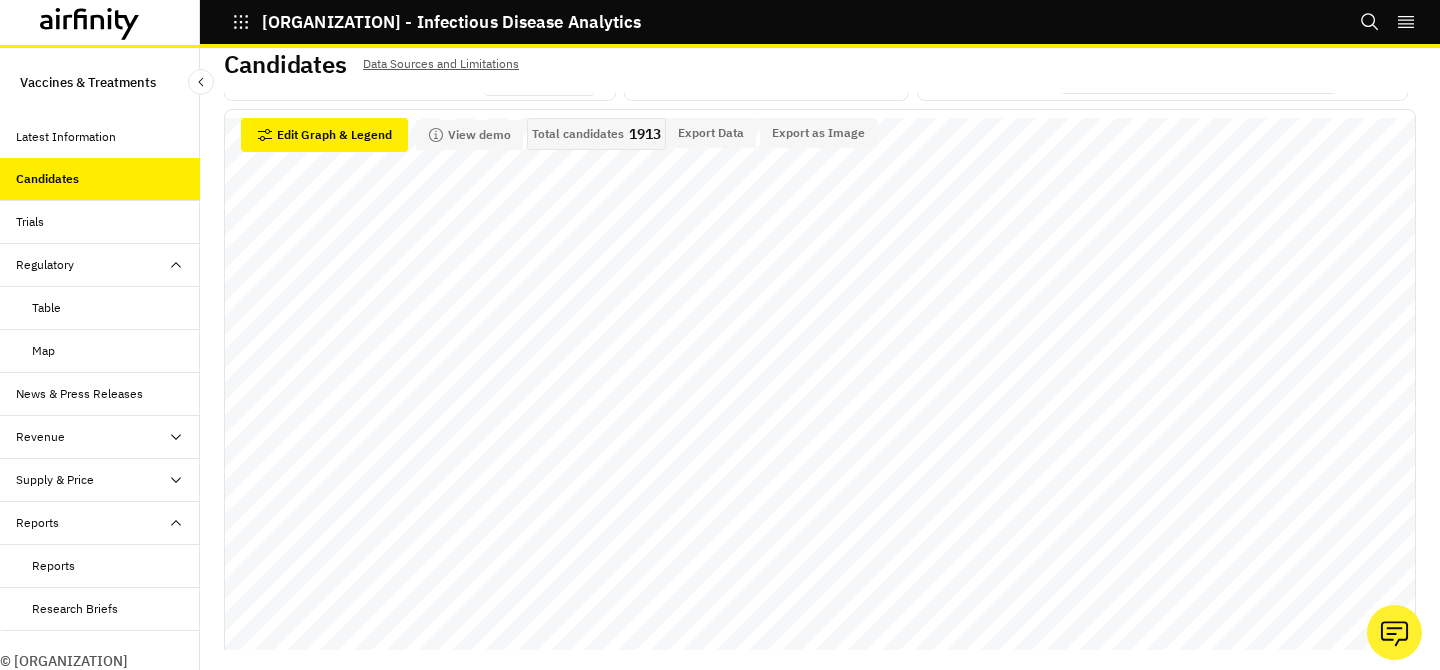 scroll, scrollTop: 0, scrollLeft: 0, axis: both 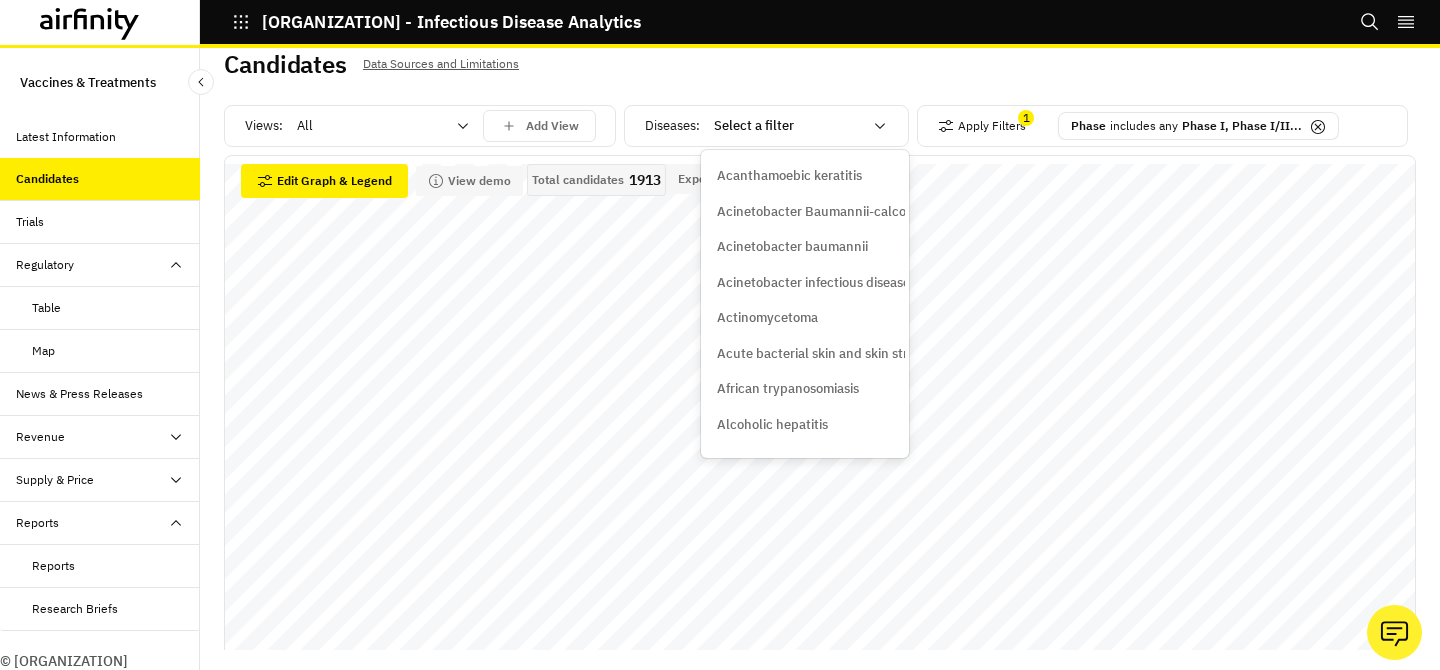 click at bounding box center (788, 126) 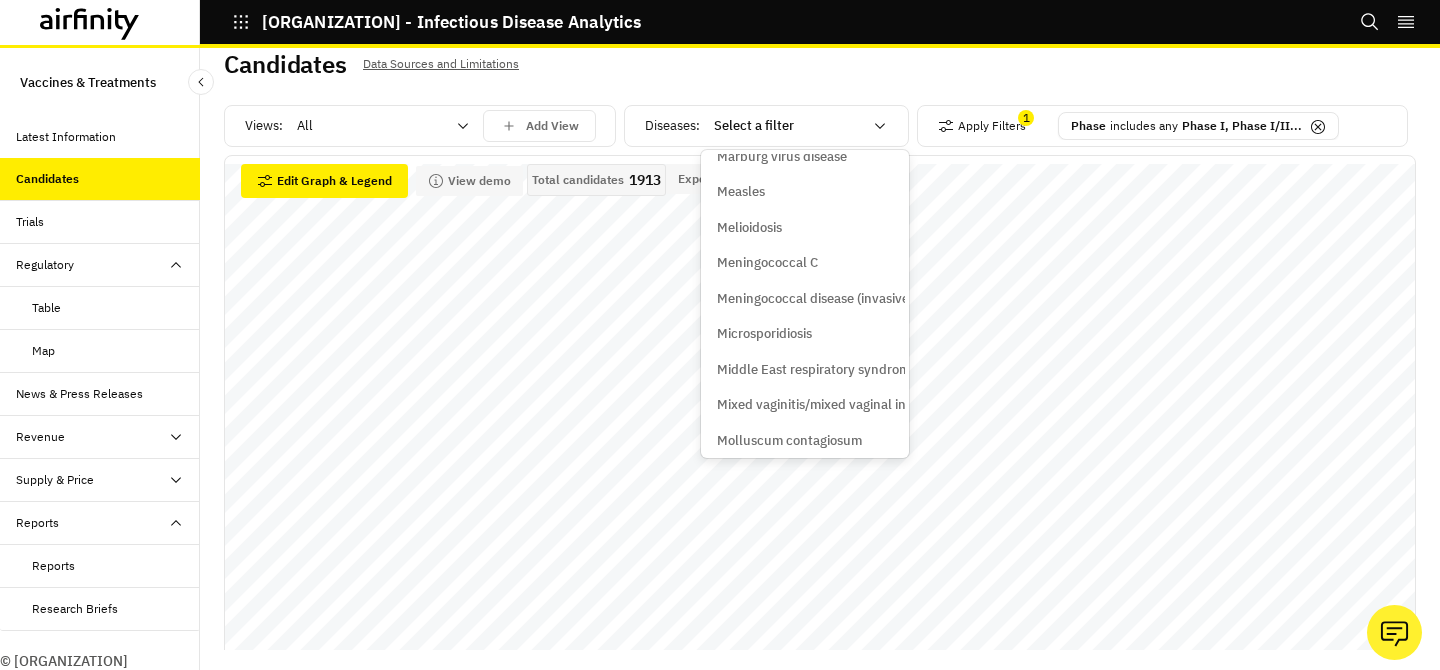scroll, scrollTop: 6359, scrollLeft: 0, axis: vertical 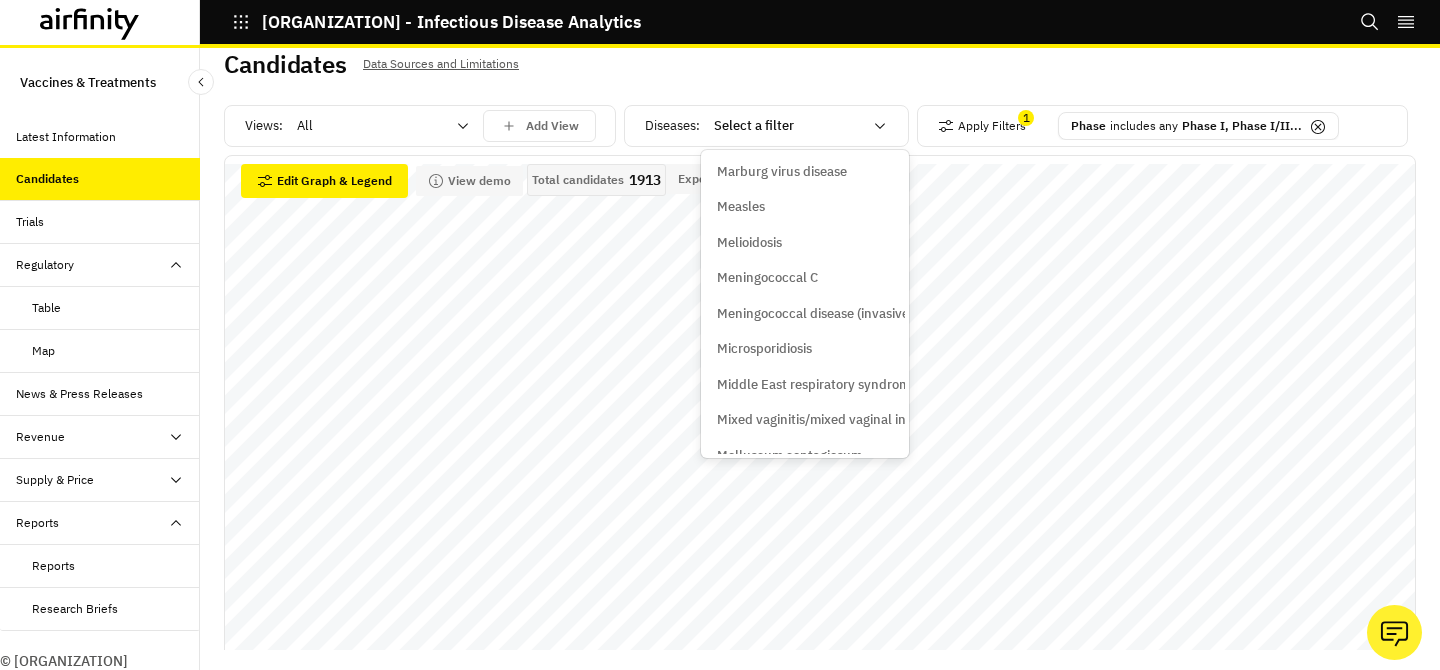 click on "Measles" at bounding box center (805, 207) 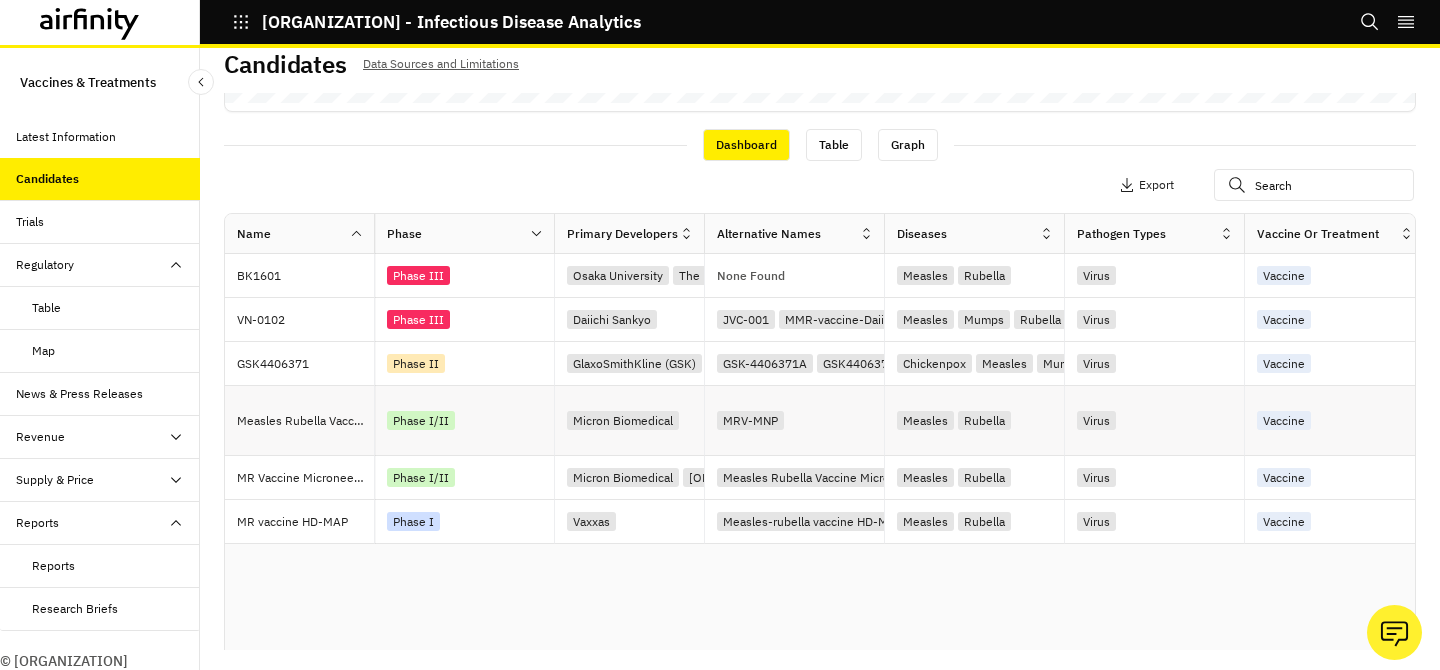 scroll, scrollTop: 631, scrollLeft: 0, axis: vertical 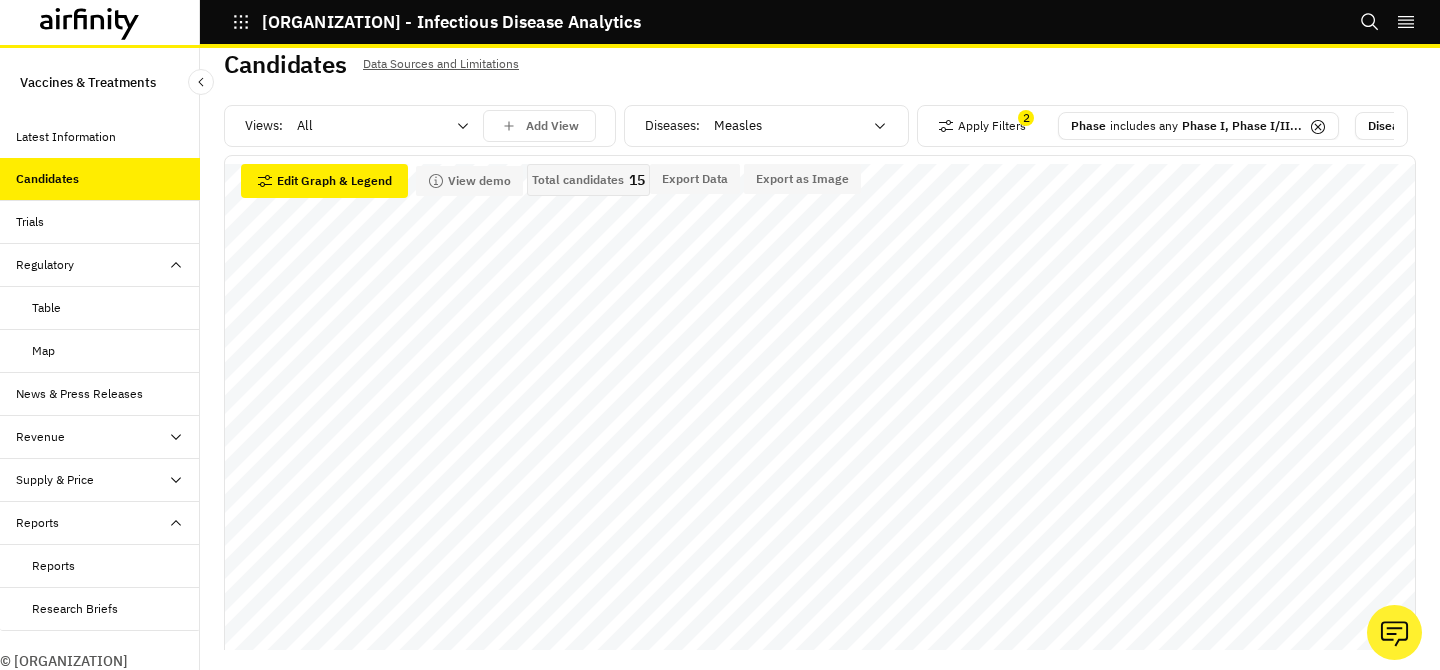 click 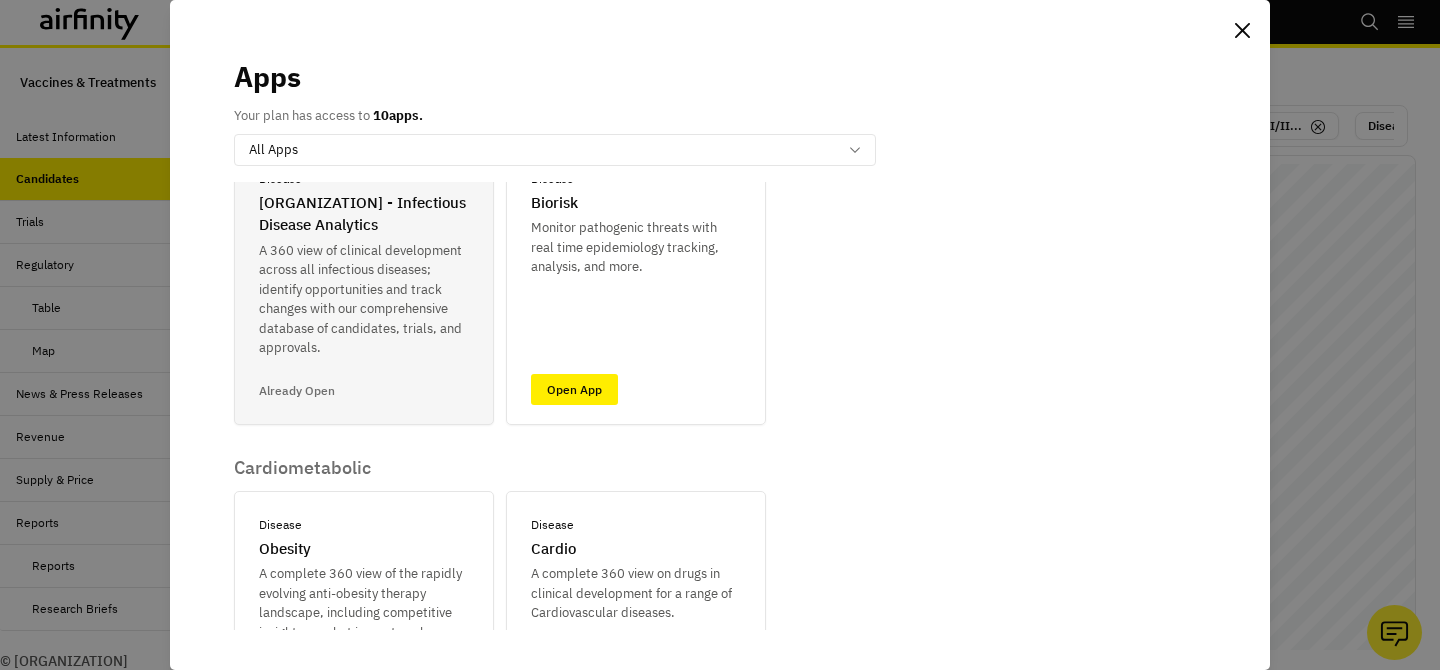 scroll, scrollTop: 274, scrollLeft: 0, axis: vertical 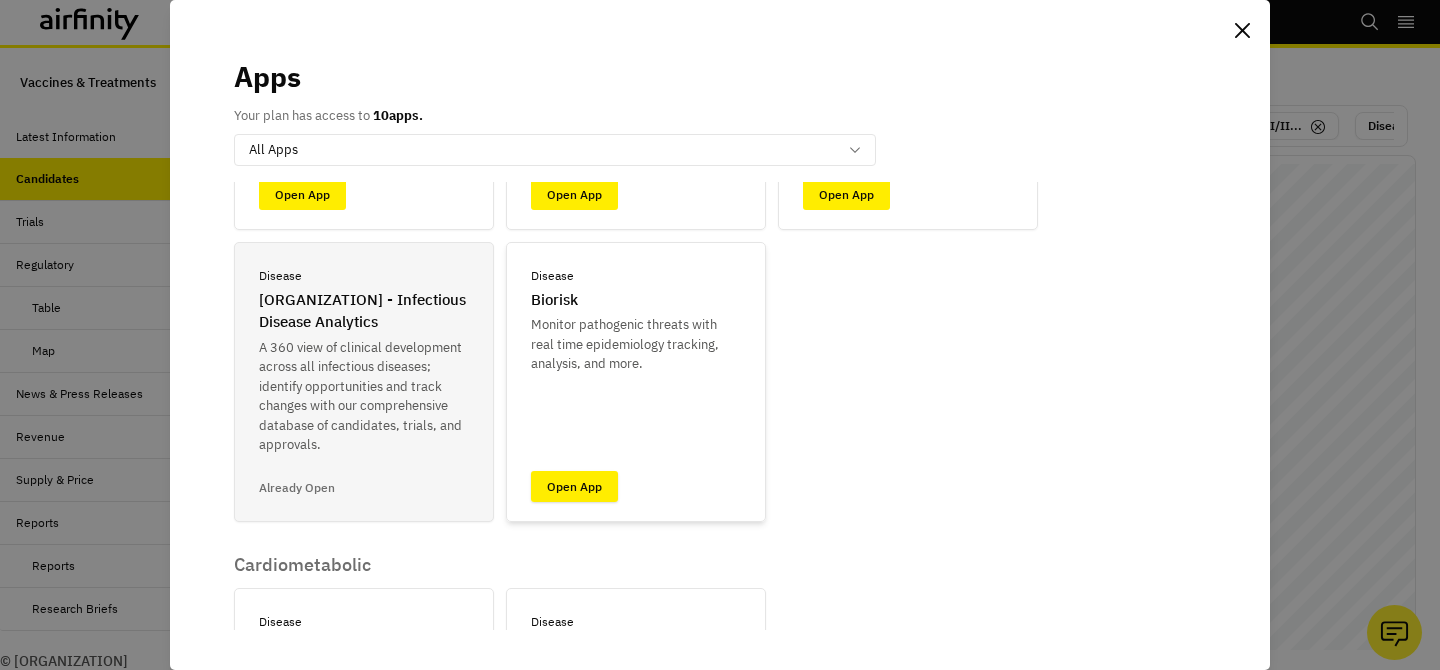 click on "Open App" at bounding box center (574, 486) 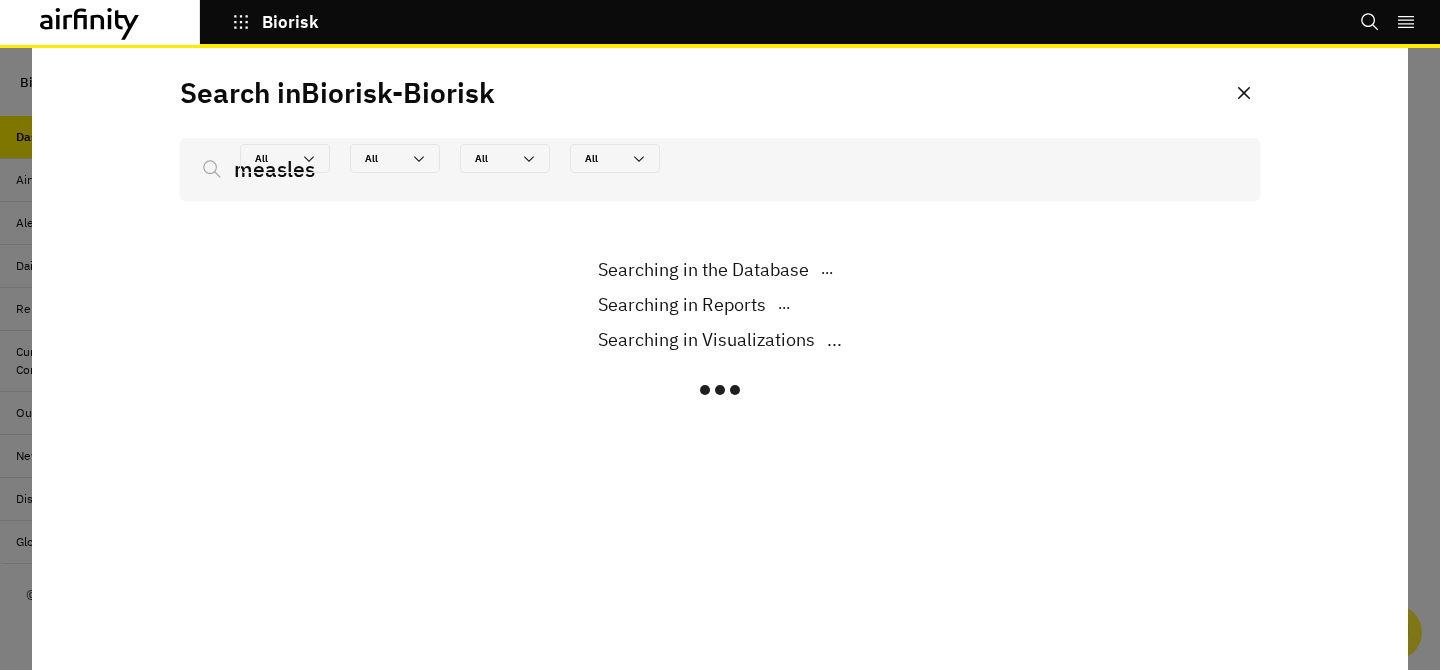 scroll, scrollTop: 0, scrollLeft: 0, axis: both 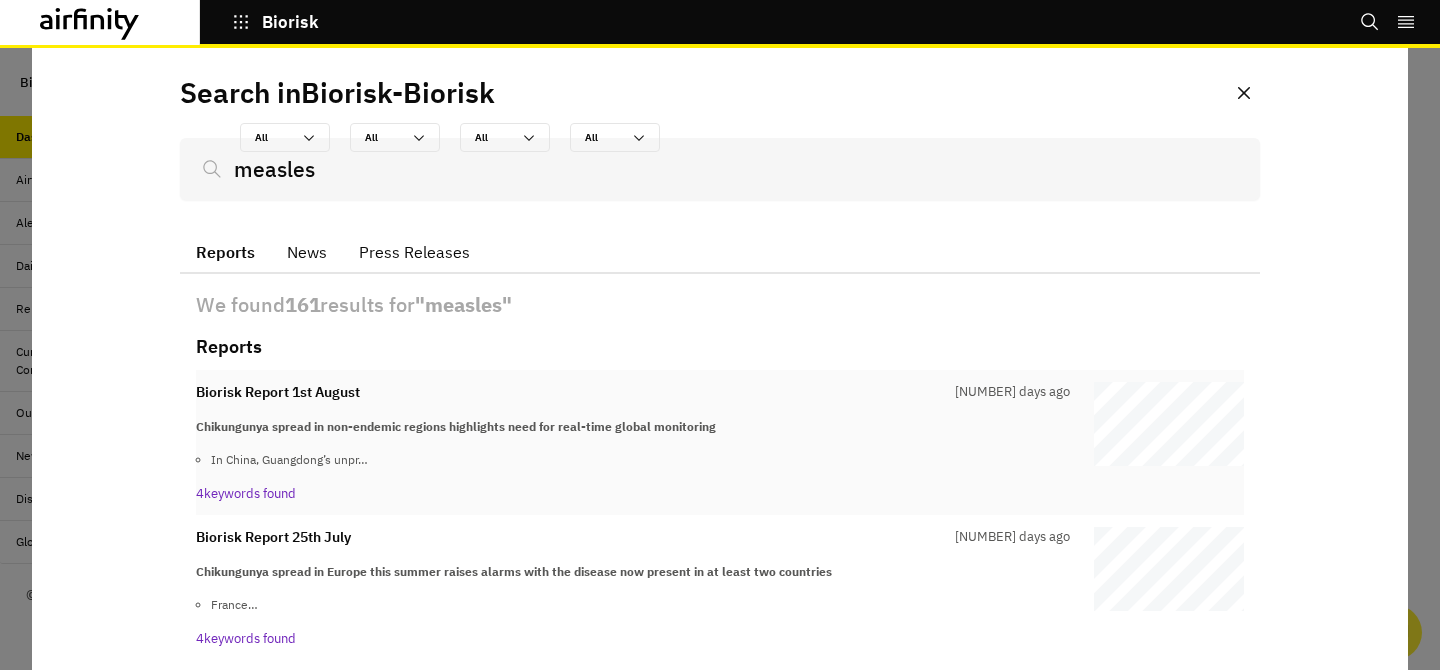 click on "Chikungunya spread in non-endemic regions highlights need for real-time global monitoring" at bounding box center [633, 427] 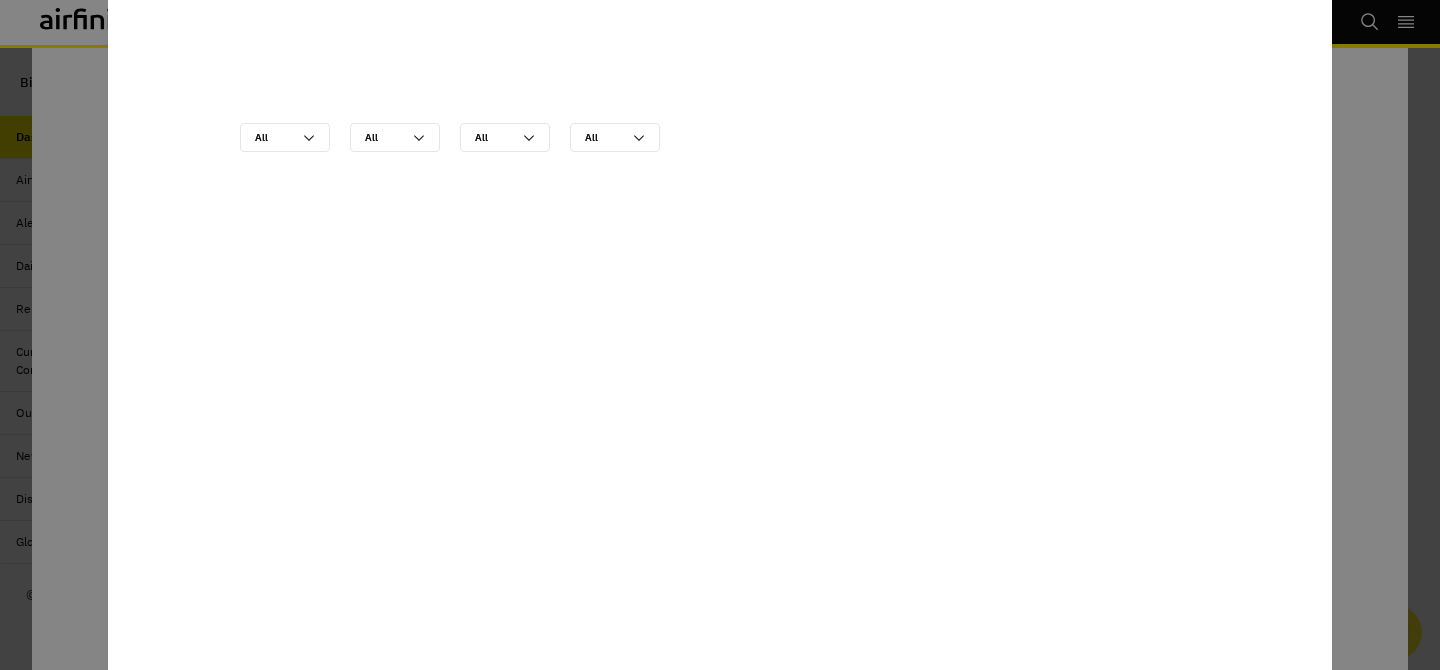 click at bounding box center [720, 335] 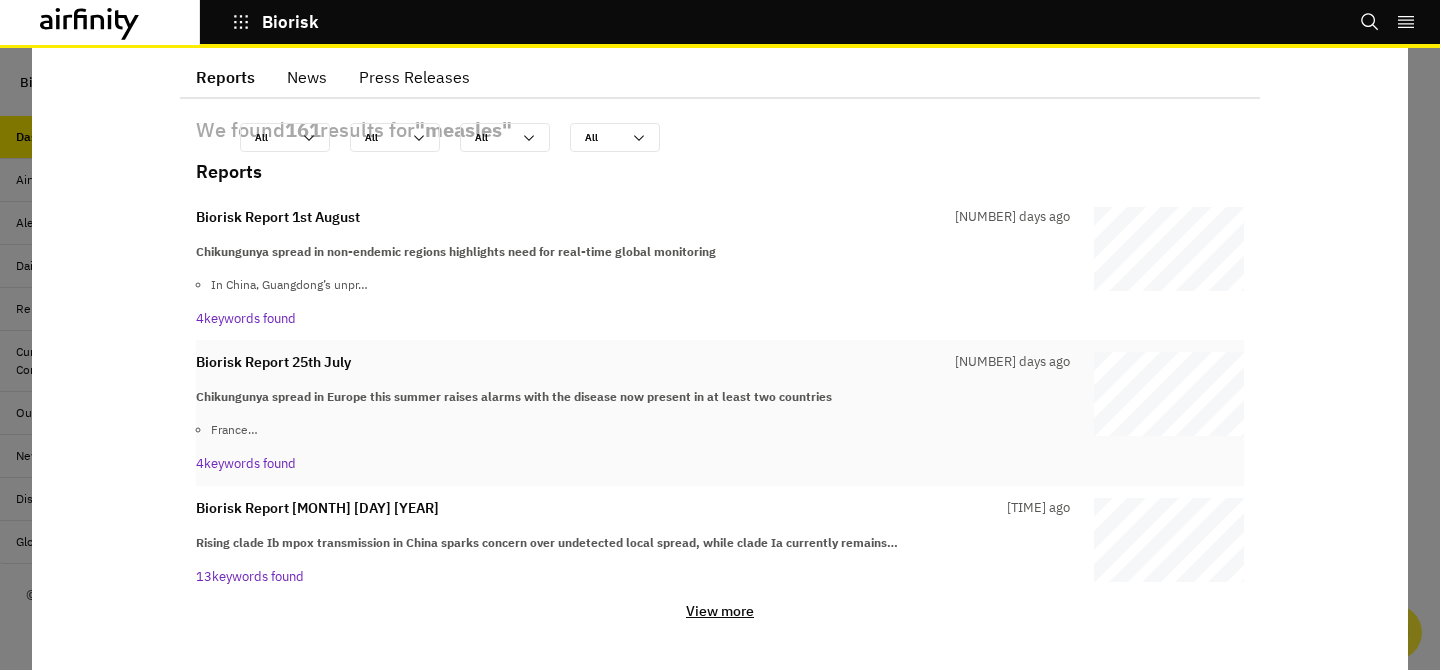 click on "Chikungunya spread in Europe this summer raises alarms with the disease now present in at least two countries
France…" at bounding box center (633, 413) 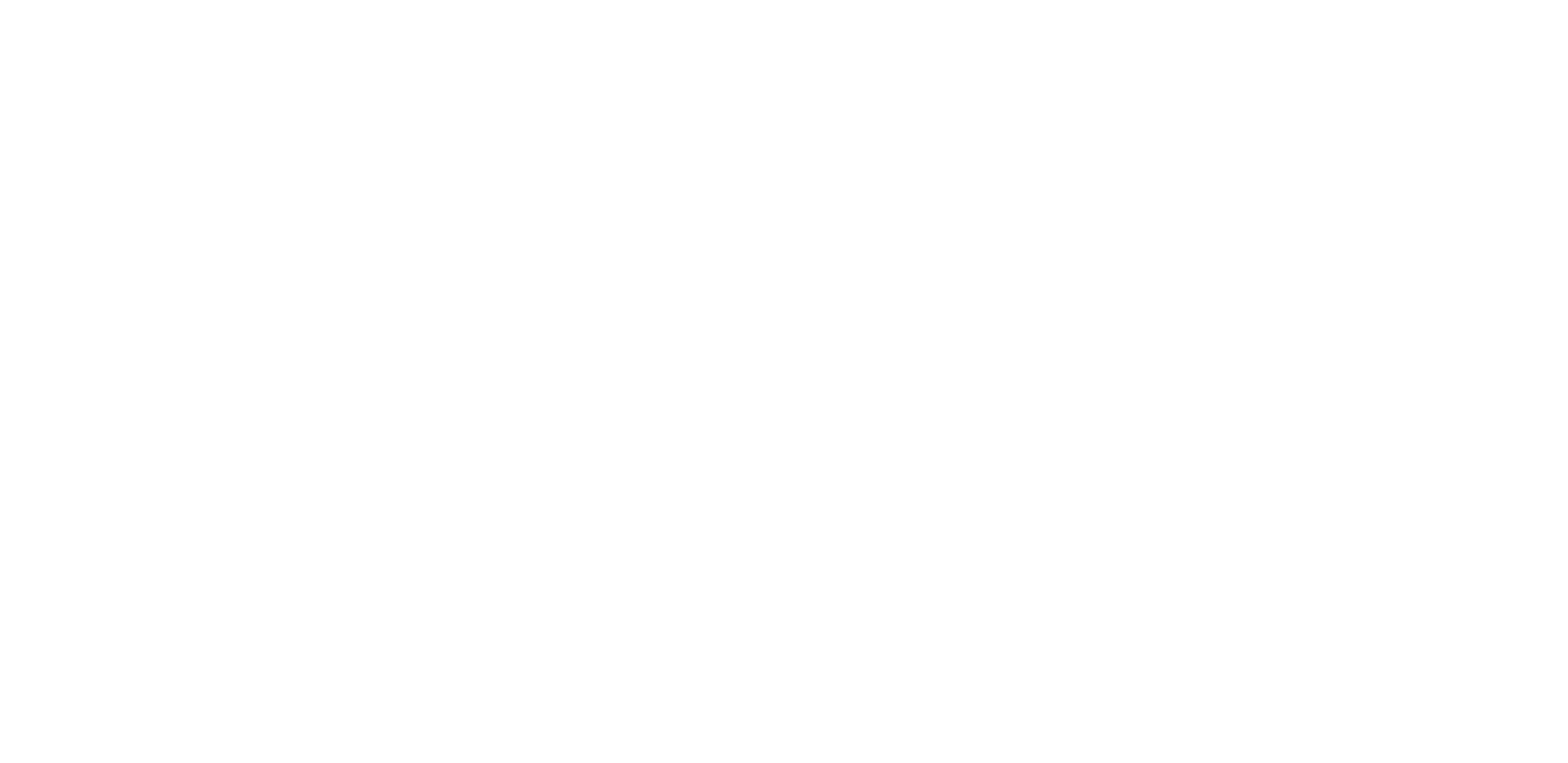scroll, scrollTop: 0, scrollLeft: 0, axis: both 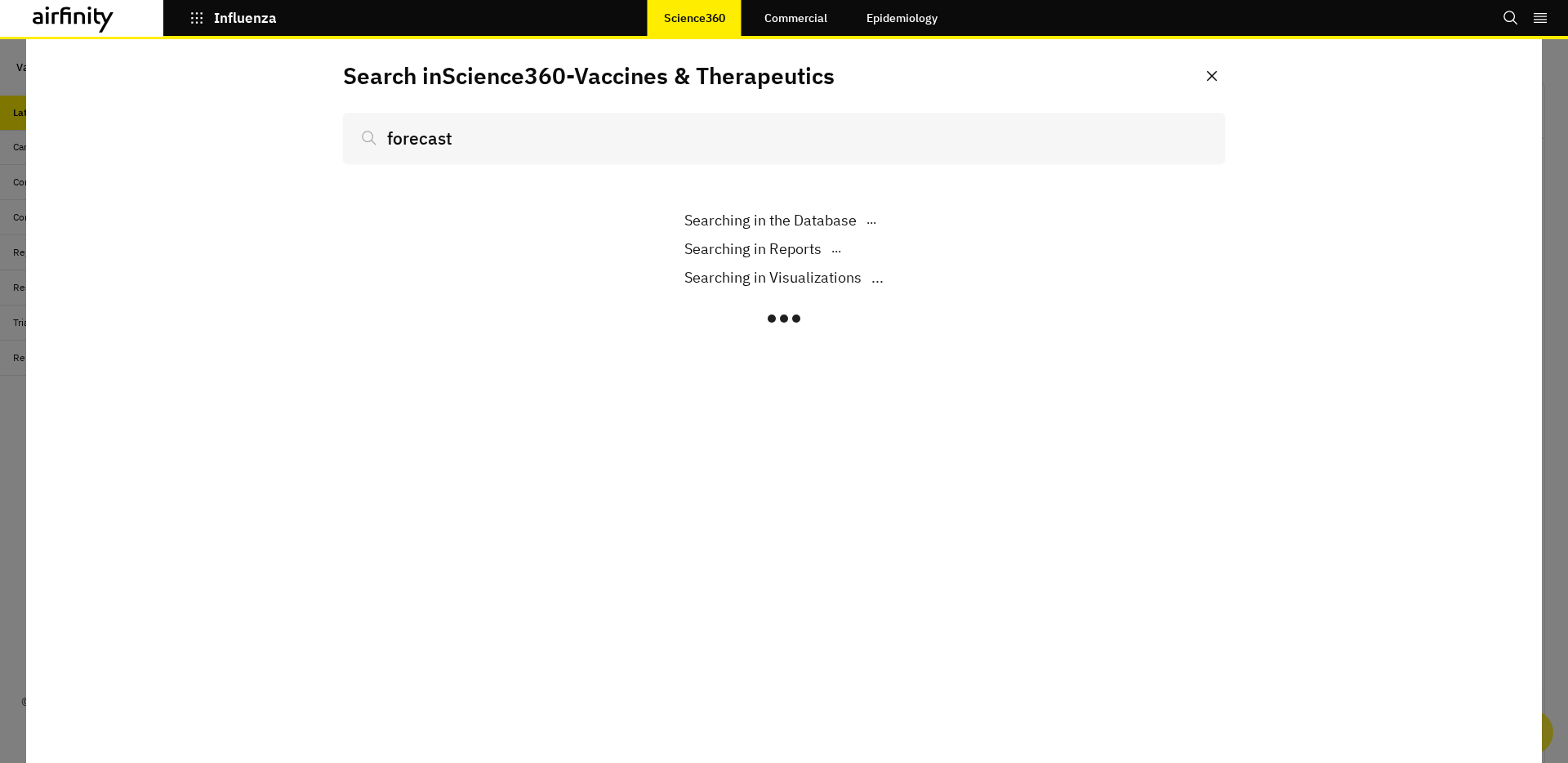 type on "forecast" 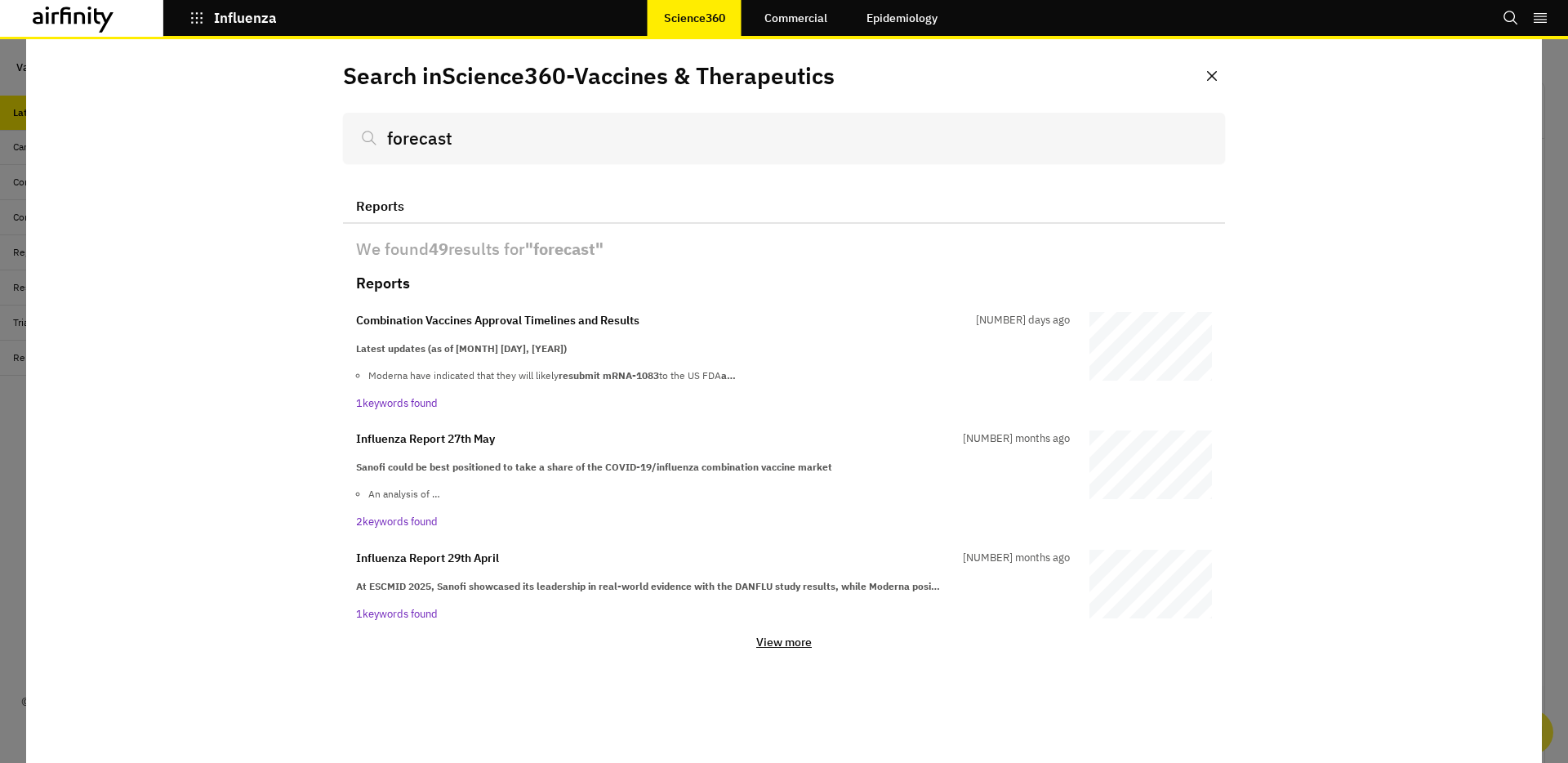 click on "View more" at bounding box center (784, 642) 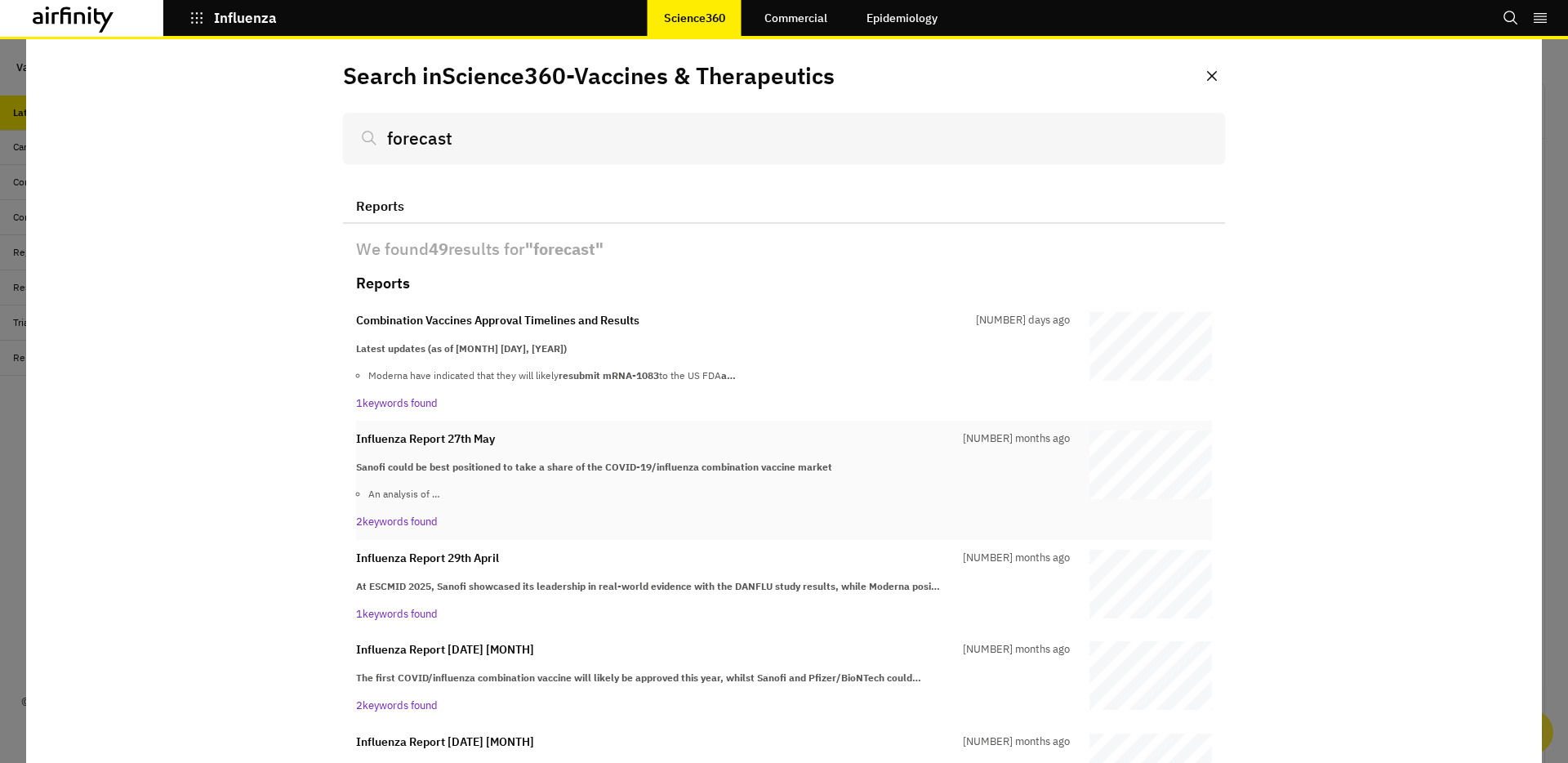 click on "Sanofi could be best positioned to take a share of the COVID-19/influenza combination vaccine market" at bounding box center [594, 466] 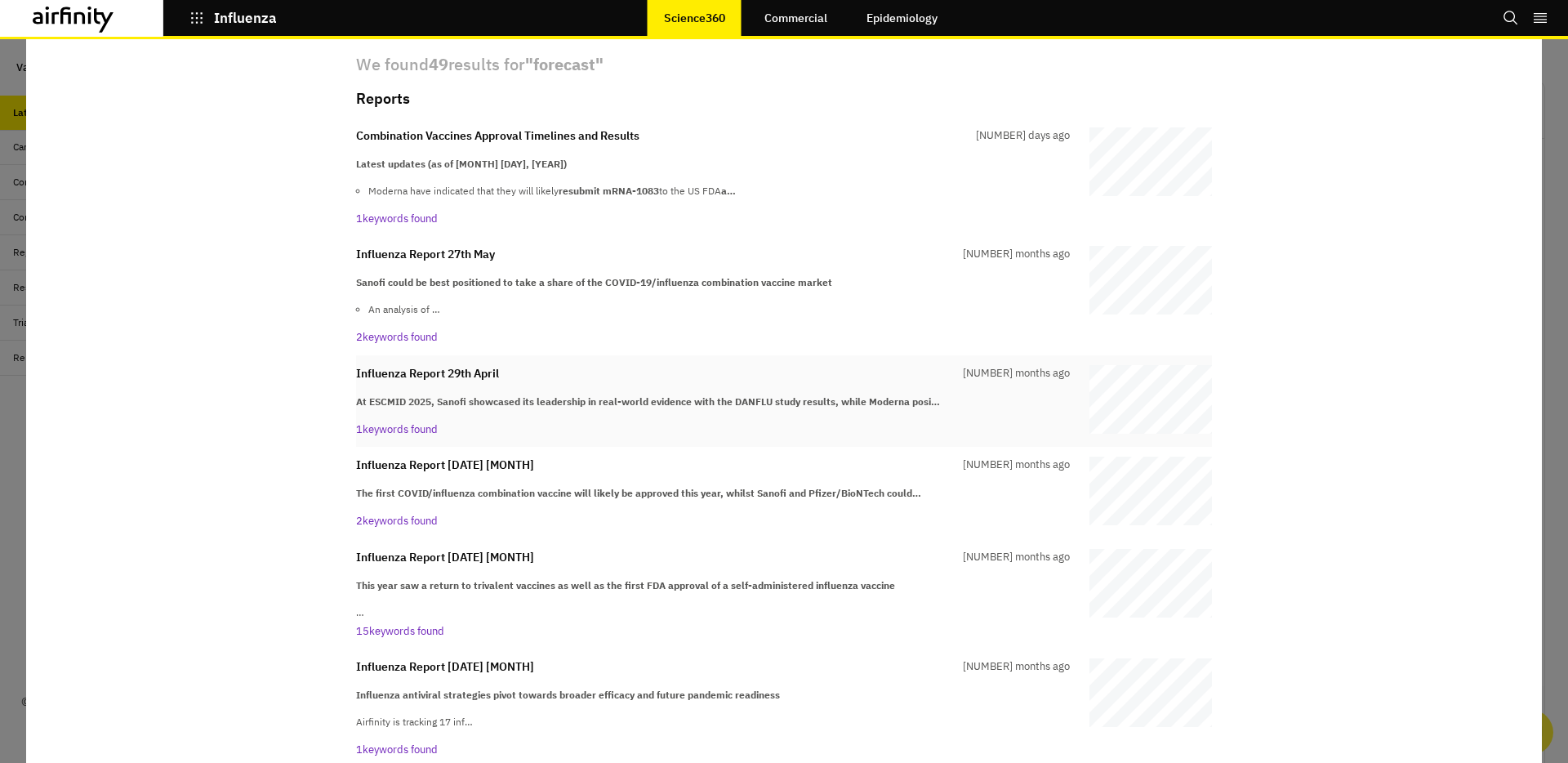 click on "Influenza Report [DATE] [MONTH] [NUMBER] months ago At ESCMID [YEAR], Sanofi showcased its leadership in real-world evidence with the DANFLU study results, while Moderna posi… 1  keywords found" at bounding box center [713, 401] 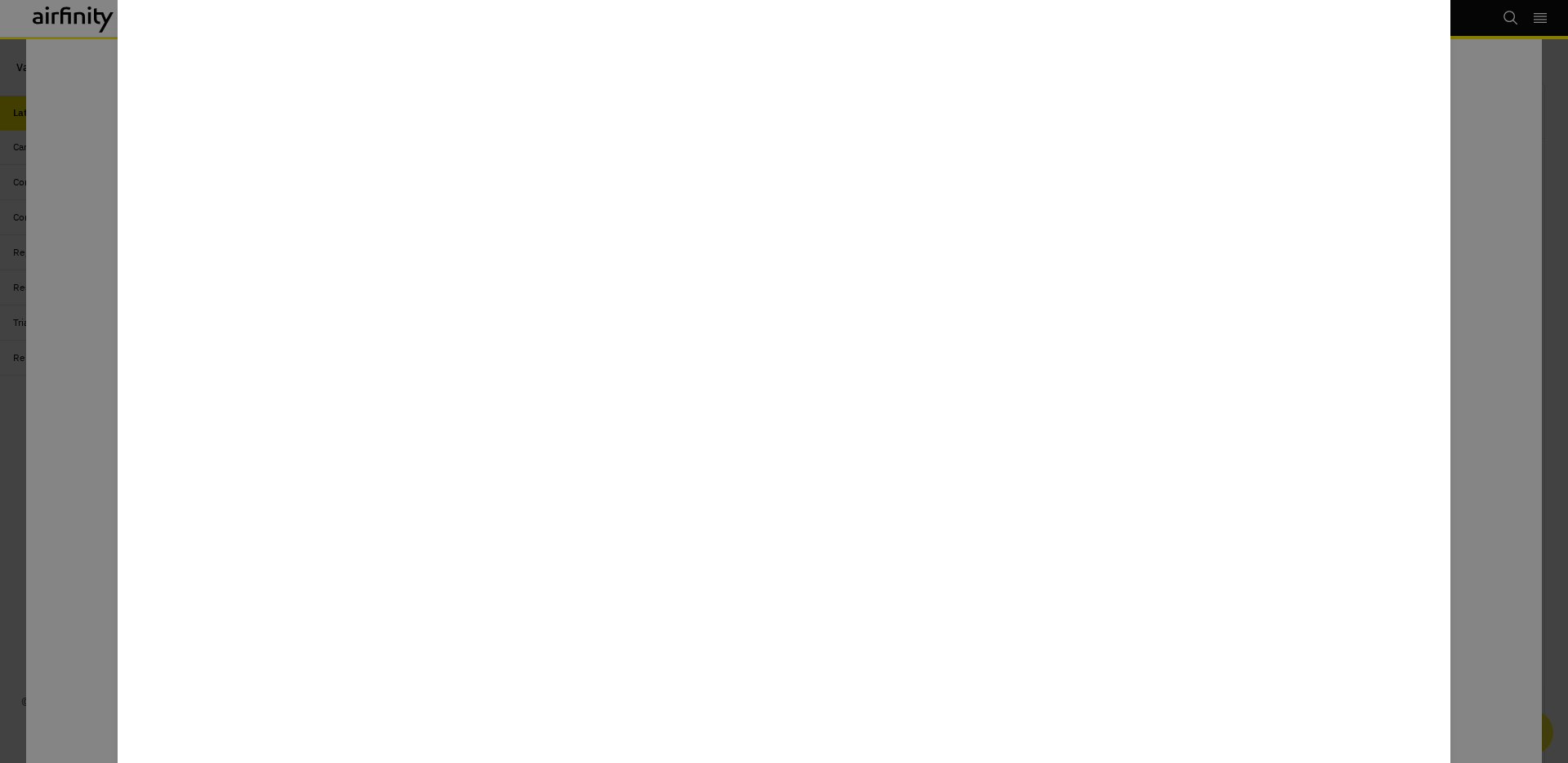 click at bounding box center [784, 382] 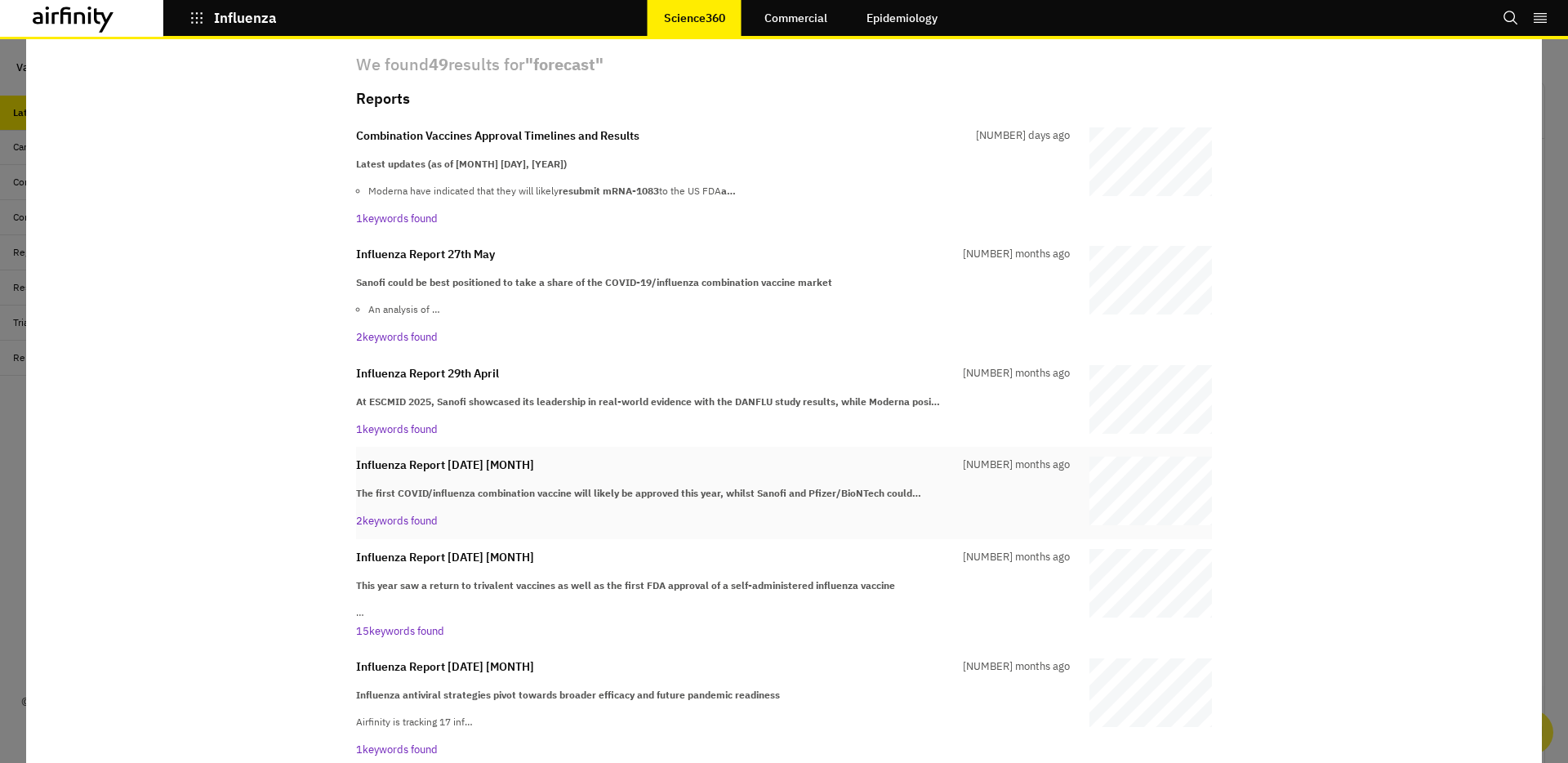 click on "The first COVID/influenza combination vaccine will likely be approved this year, whilst Sanofi and Pfizer/BioNTech could…" at bounding box center (639, 493) 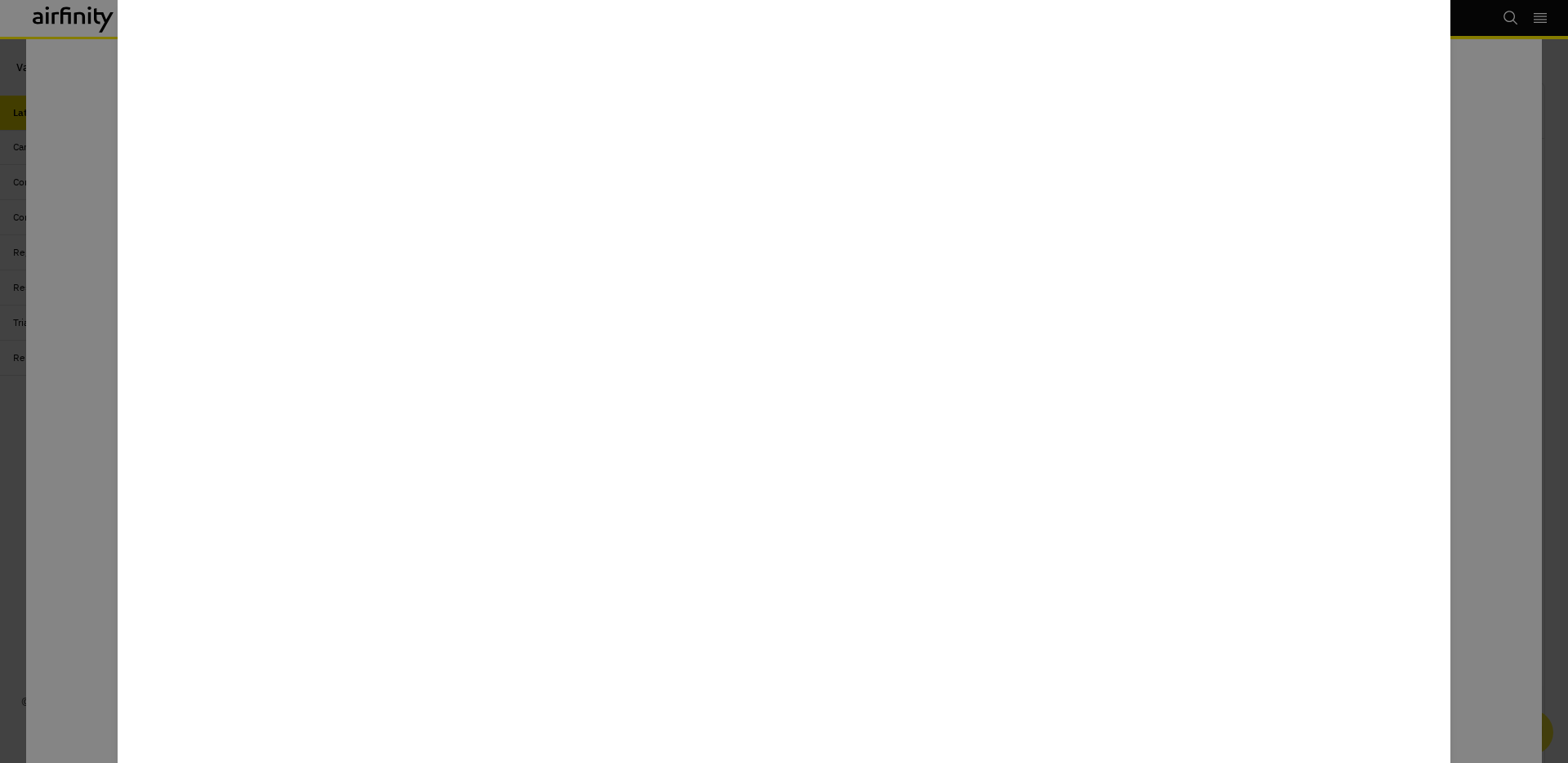 click at bounding box center [784, 382] 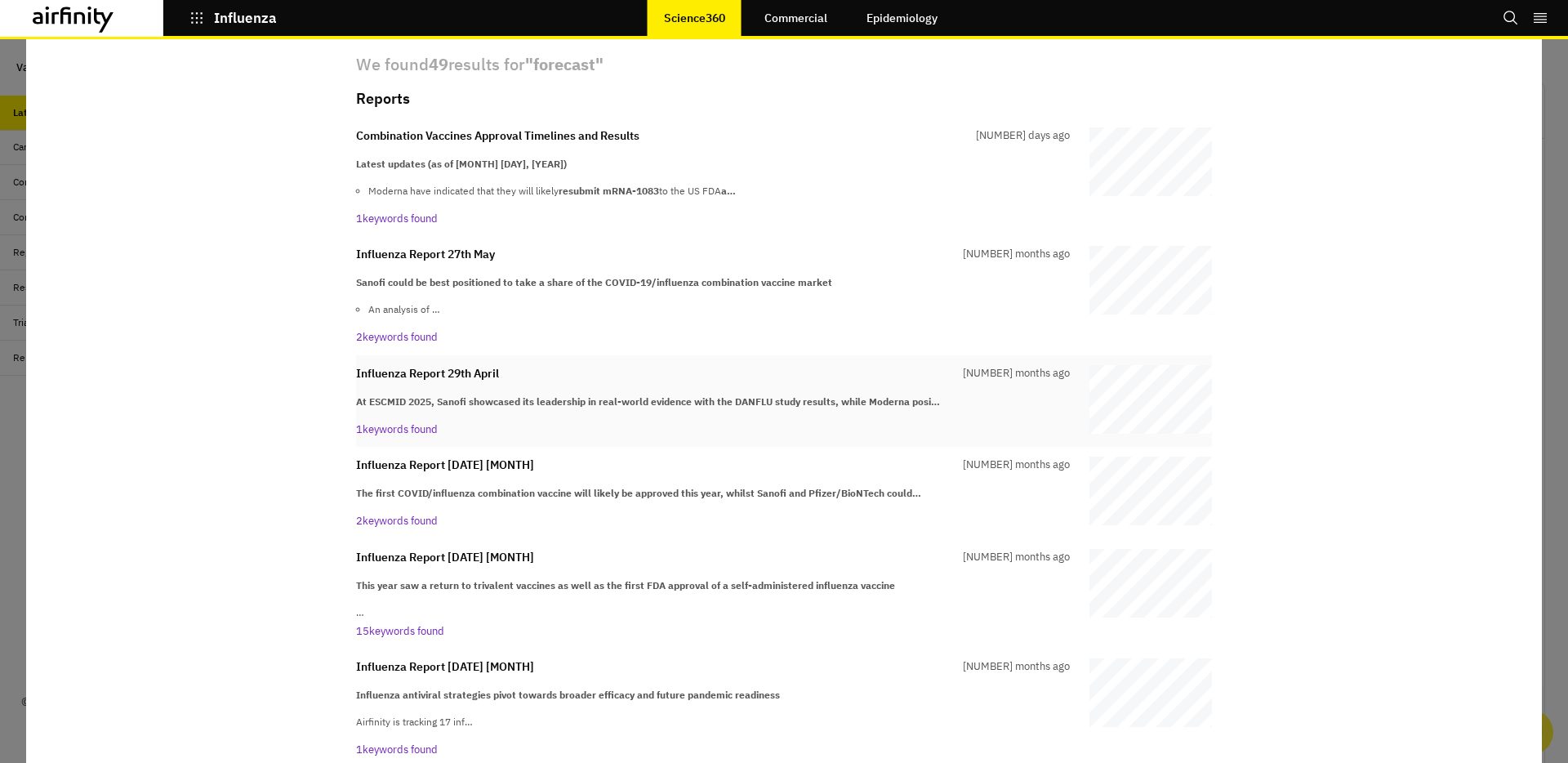 scroll, scrollTop: 248, scrollLeft: 0, axis: vertical 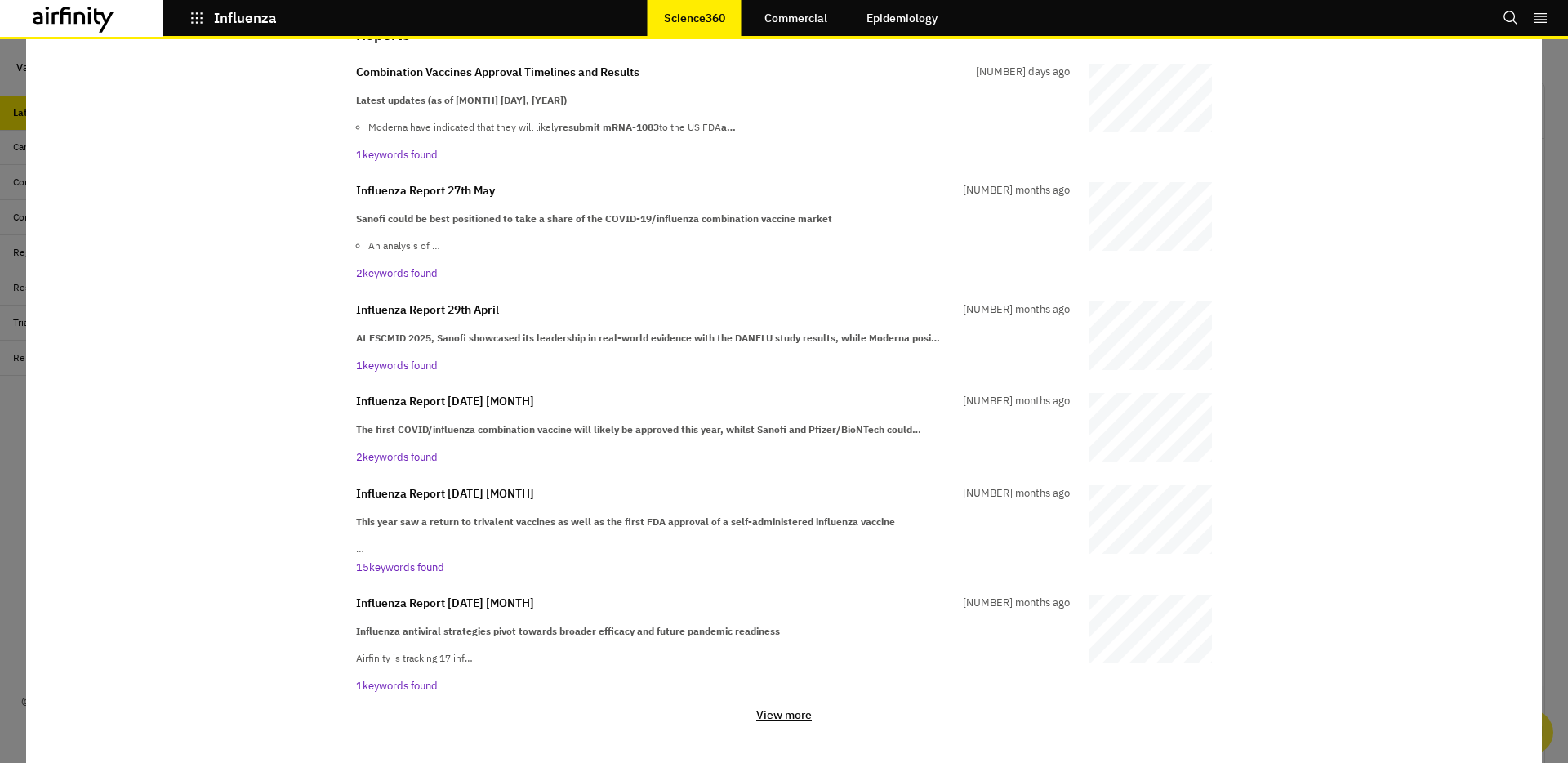click 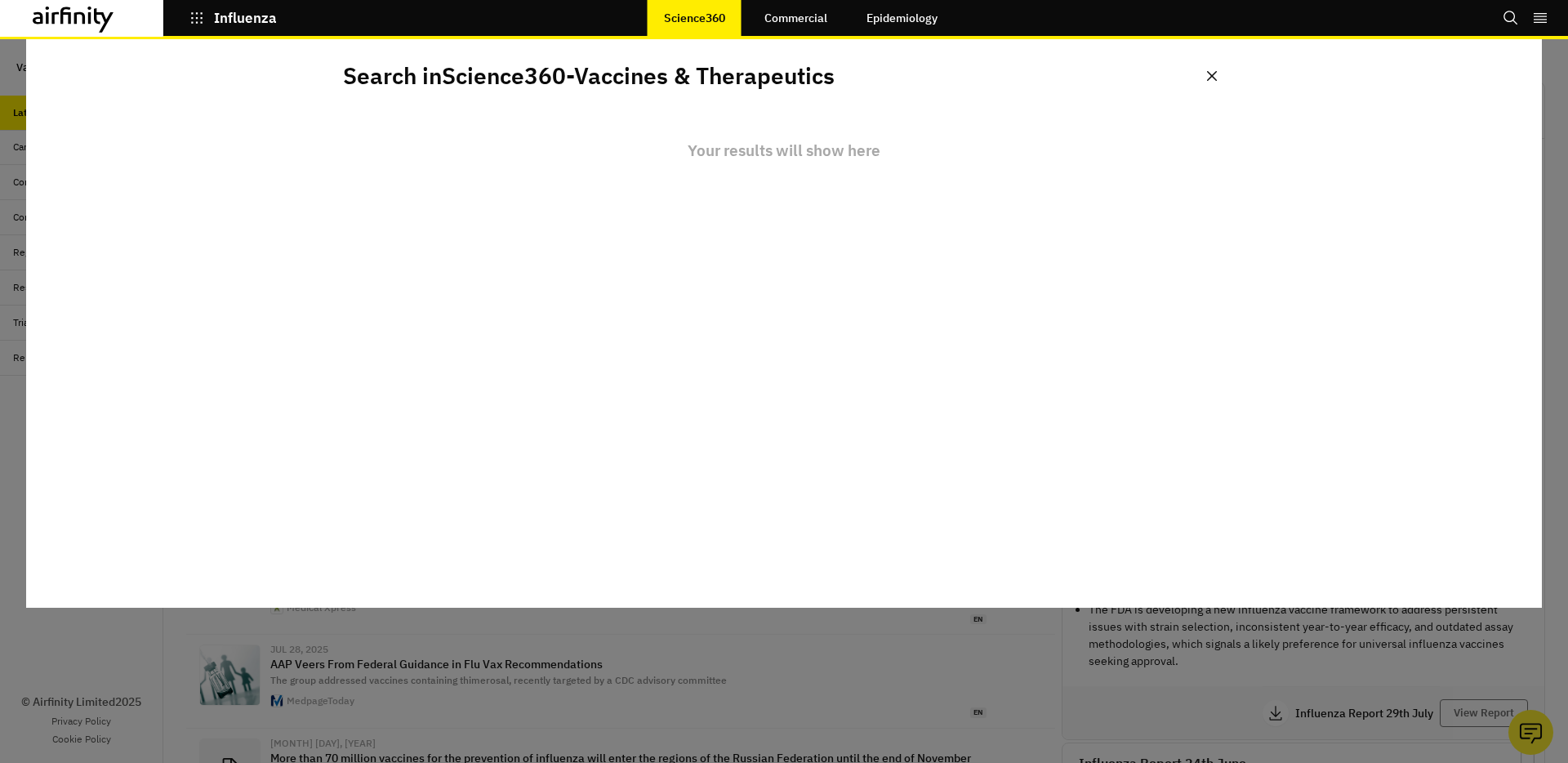 scroll, scrollTop: 0, scrollLeft: 0, axis: both 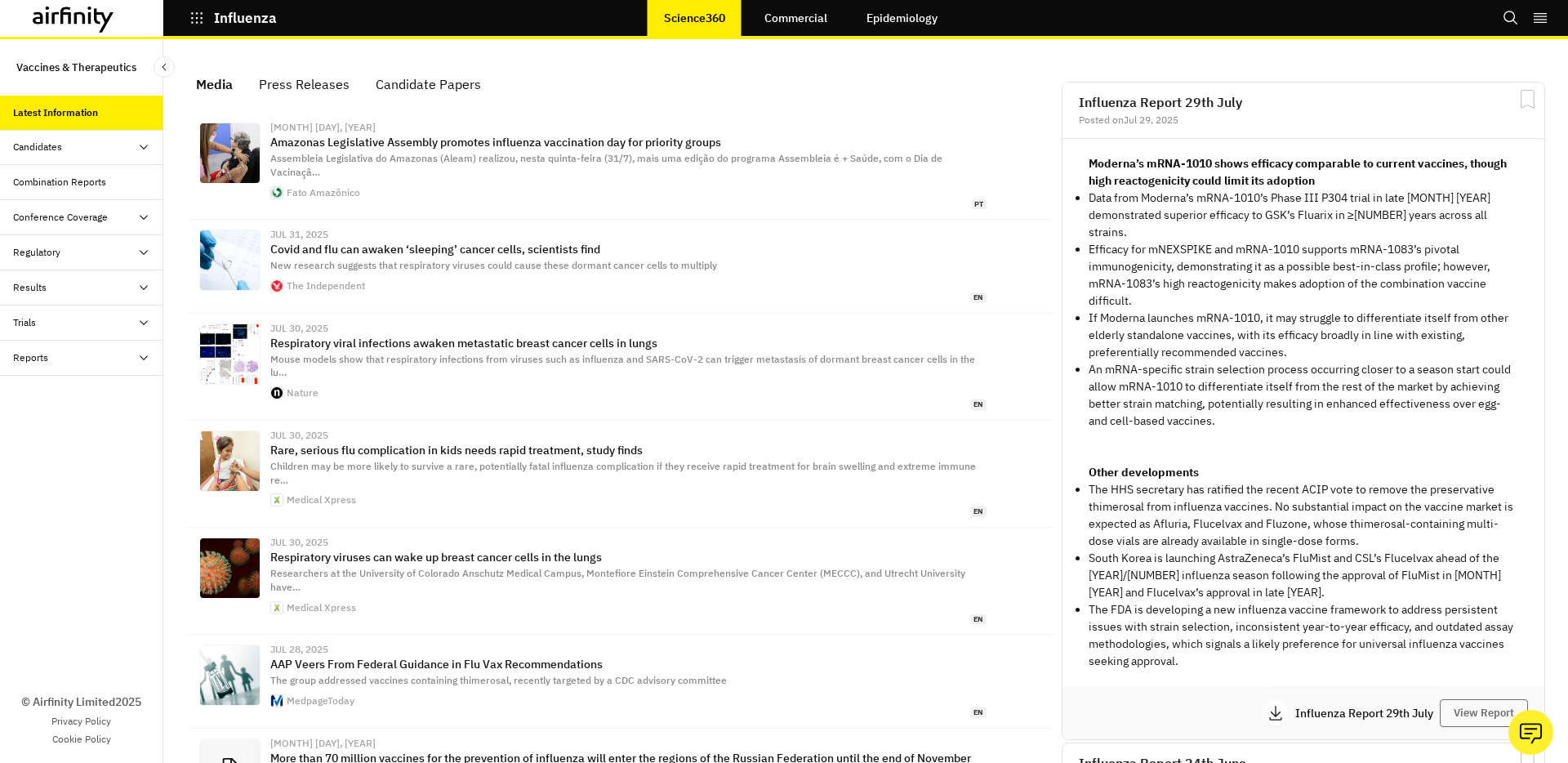 click 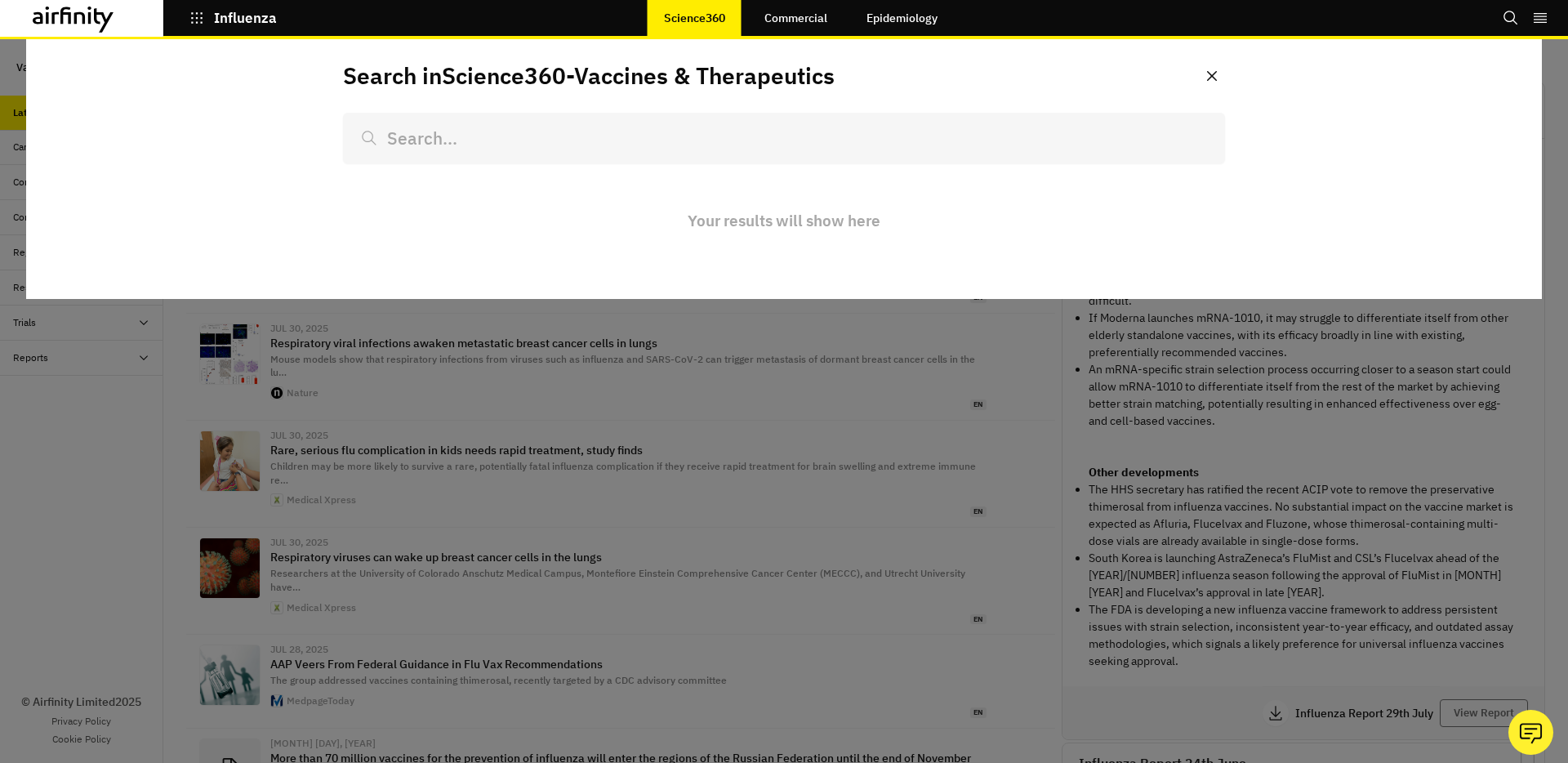 scroll, scrollTop: 0, scrollLeft: 0, axis: both 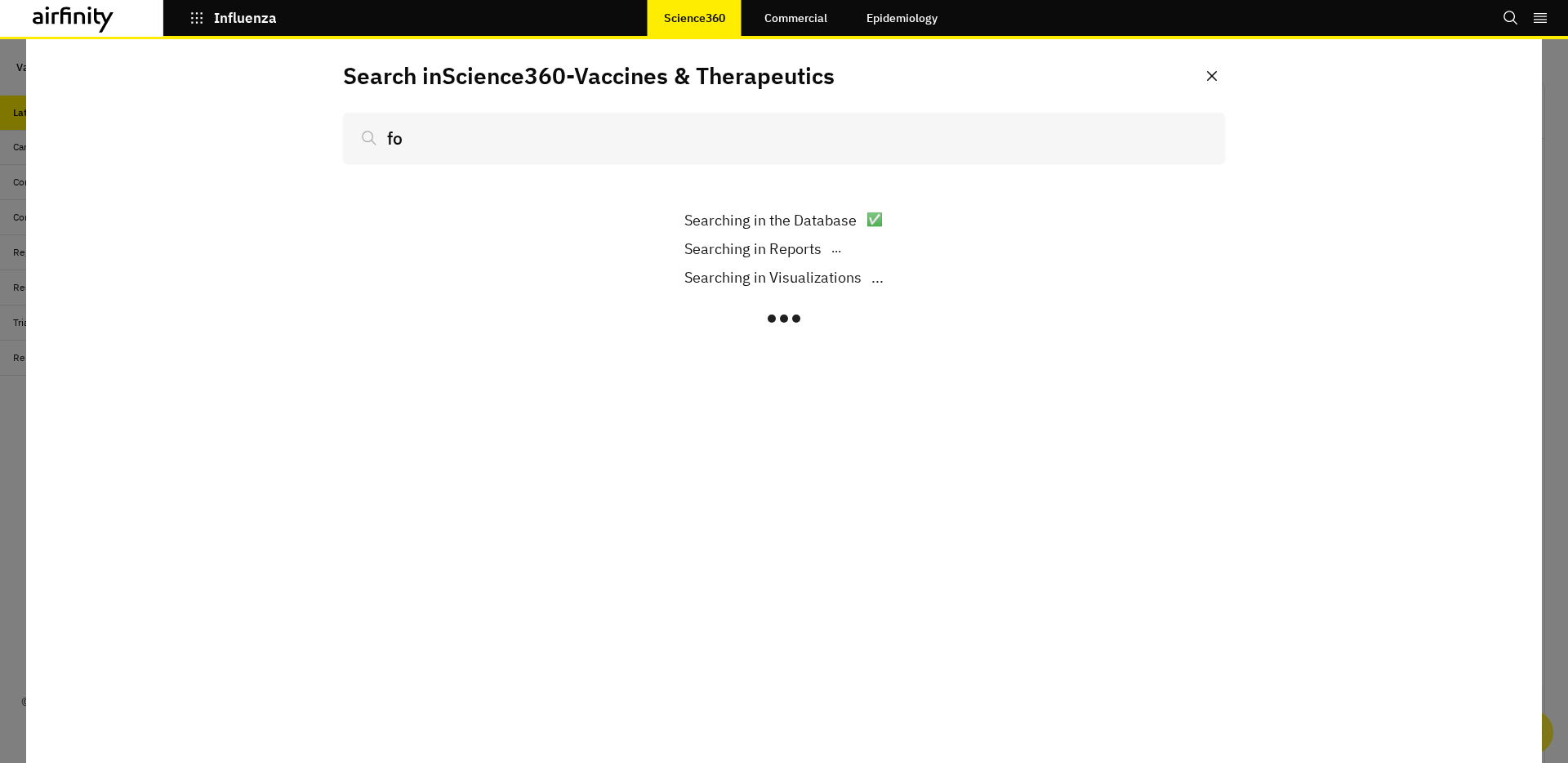 type on "for" 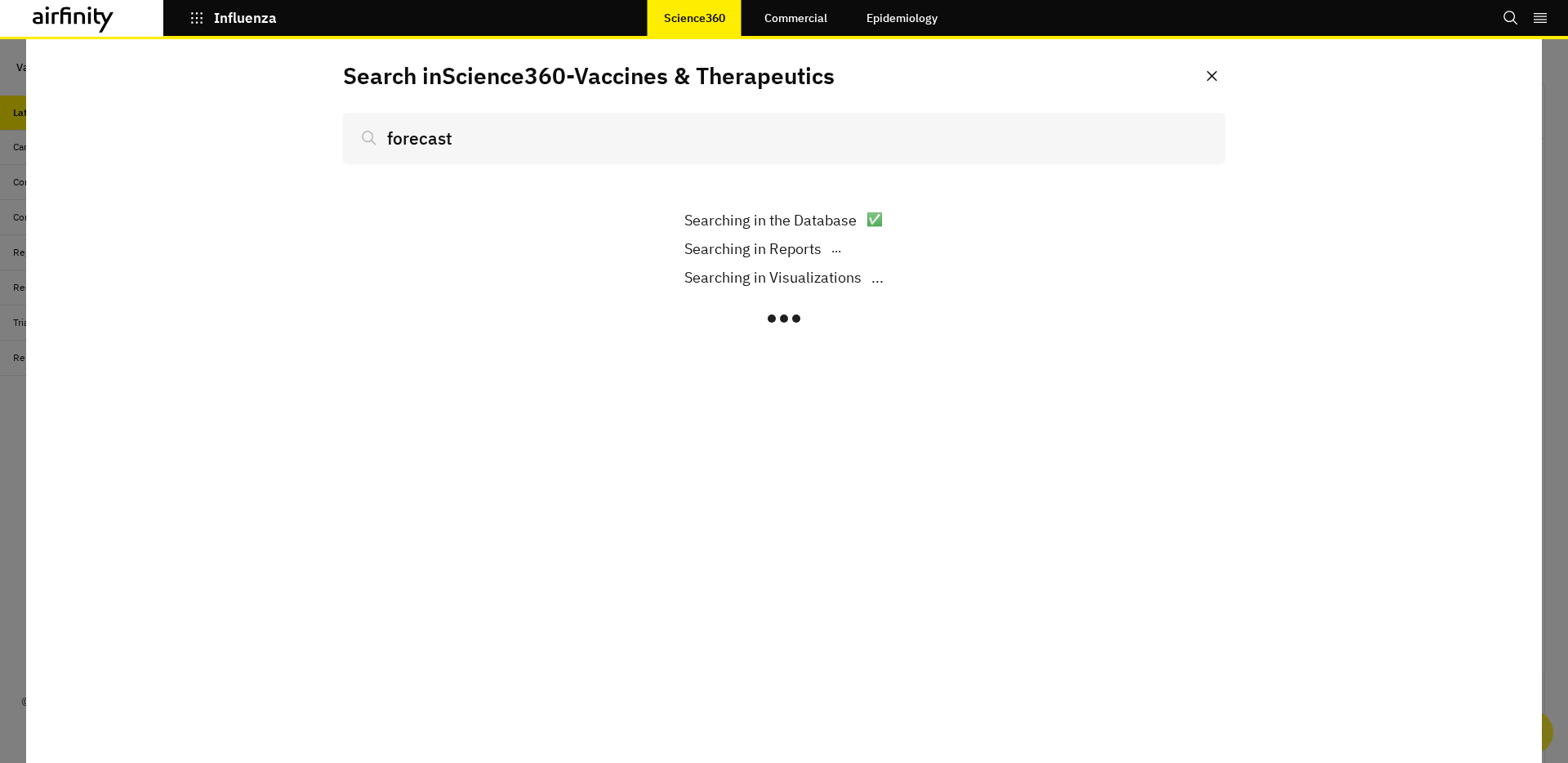 scroll, scrollTop: 0, scrollLeft: 0, axis: both 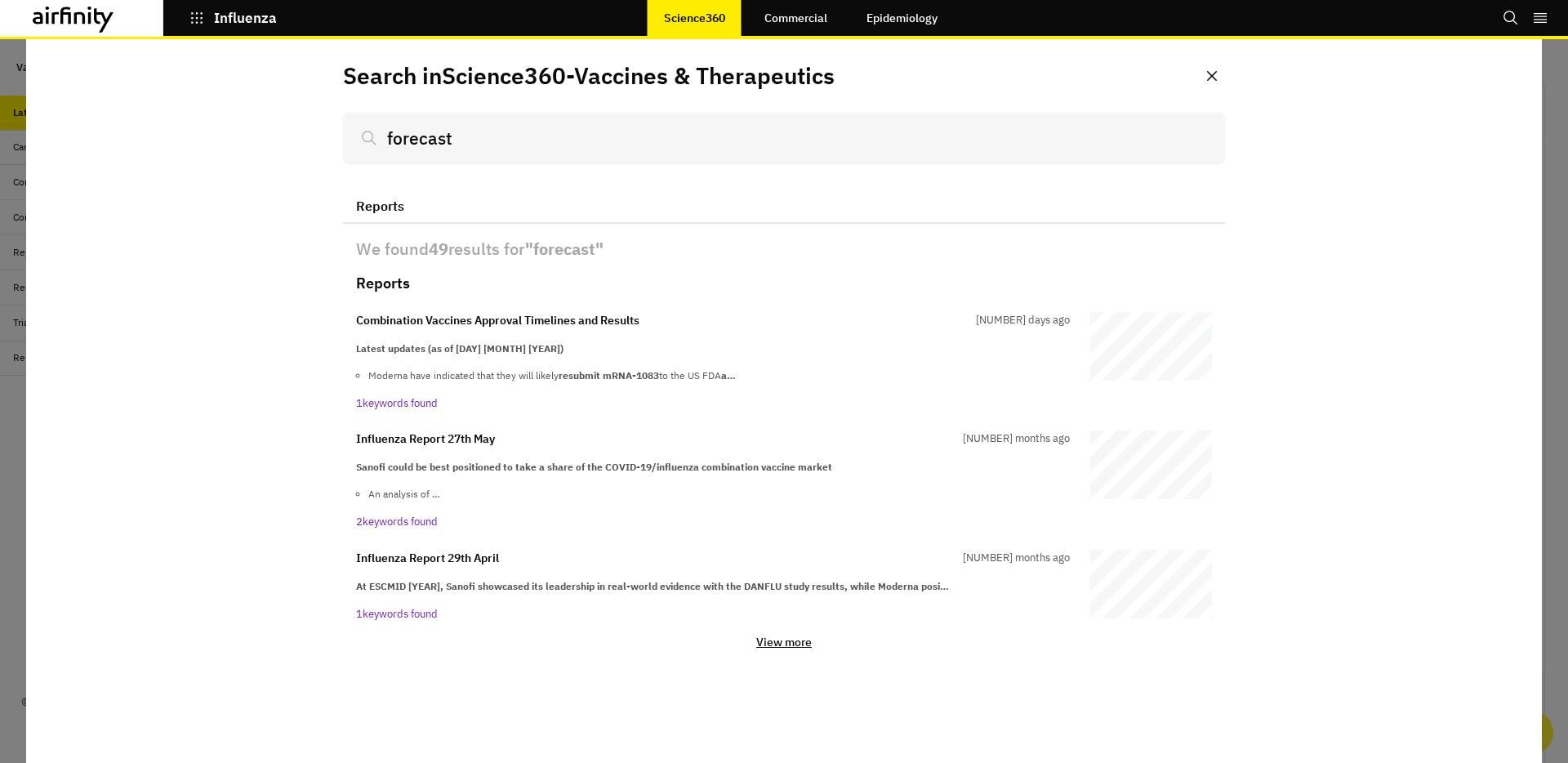 click on "View more" at bounding box center [784, 642] 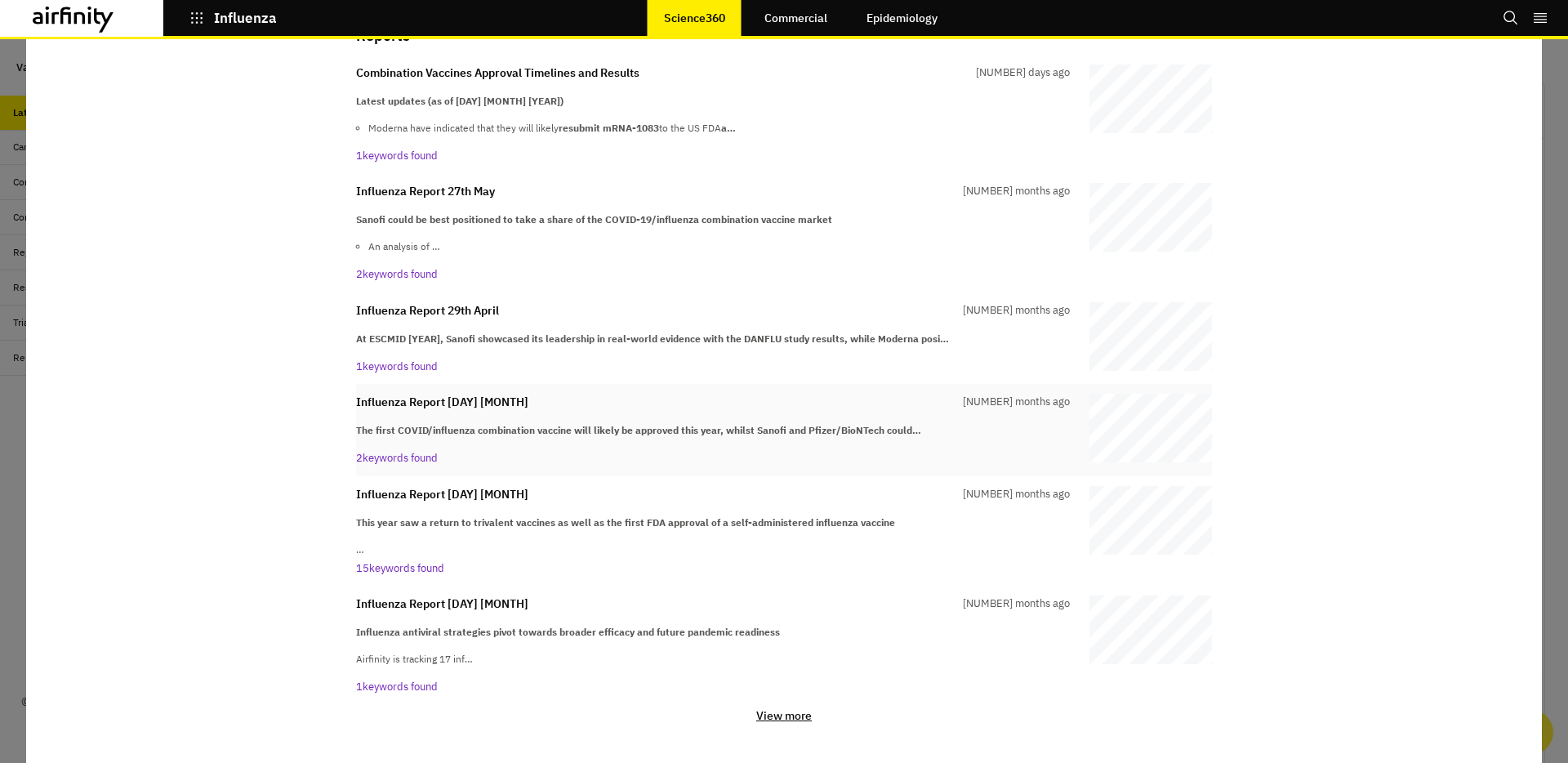 scroll, scrollTop: 243, scrollLeft: 0, axis: vertical 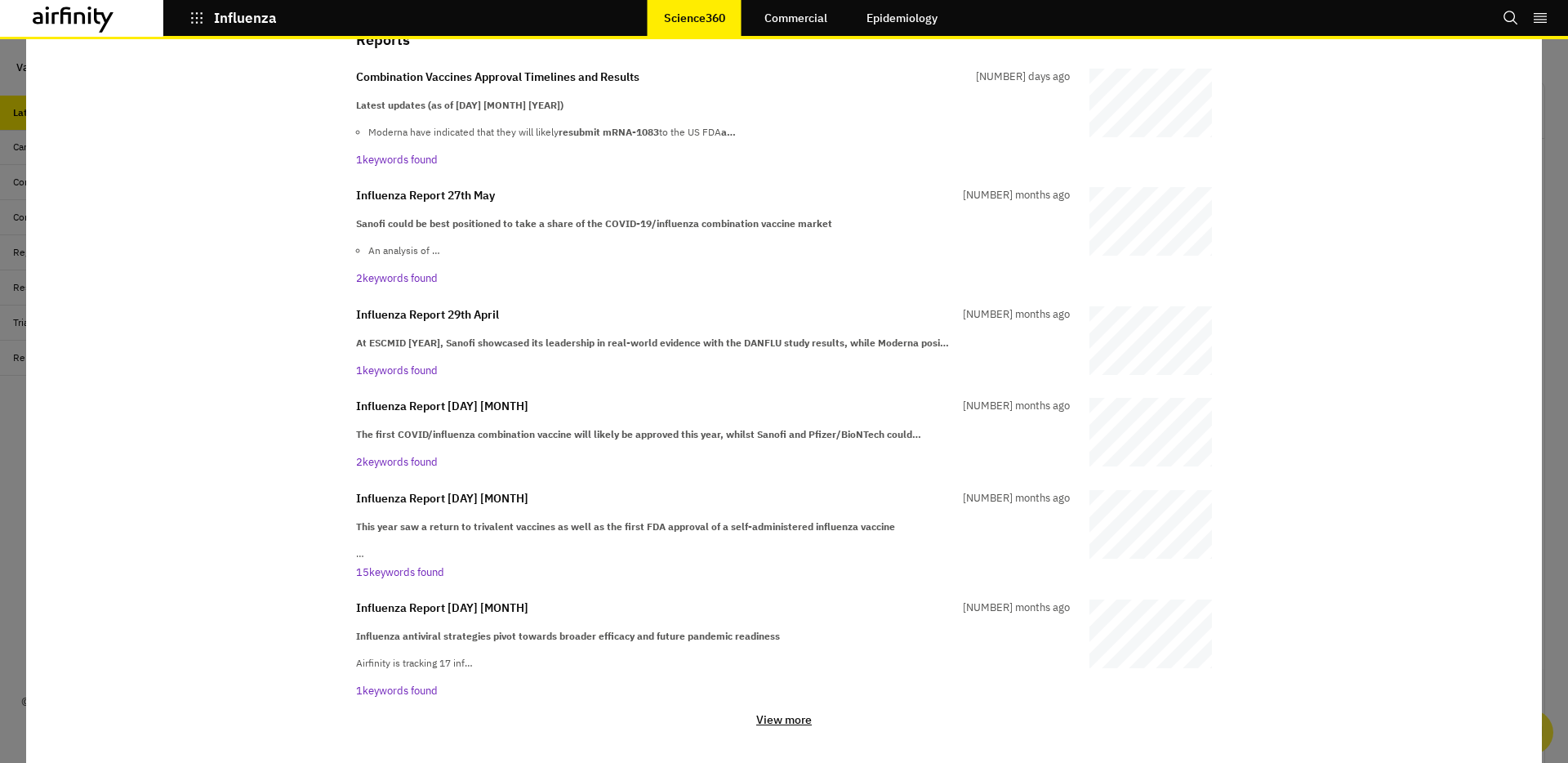 click on "View more" at bounding box center (784, 720) 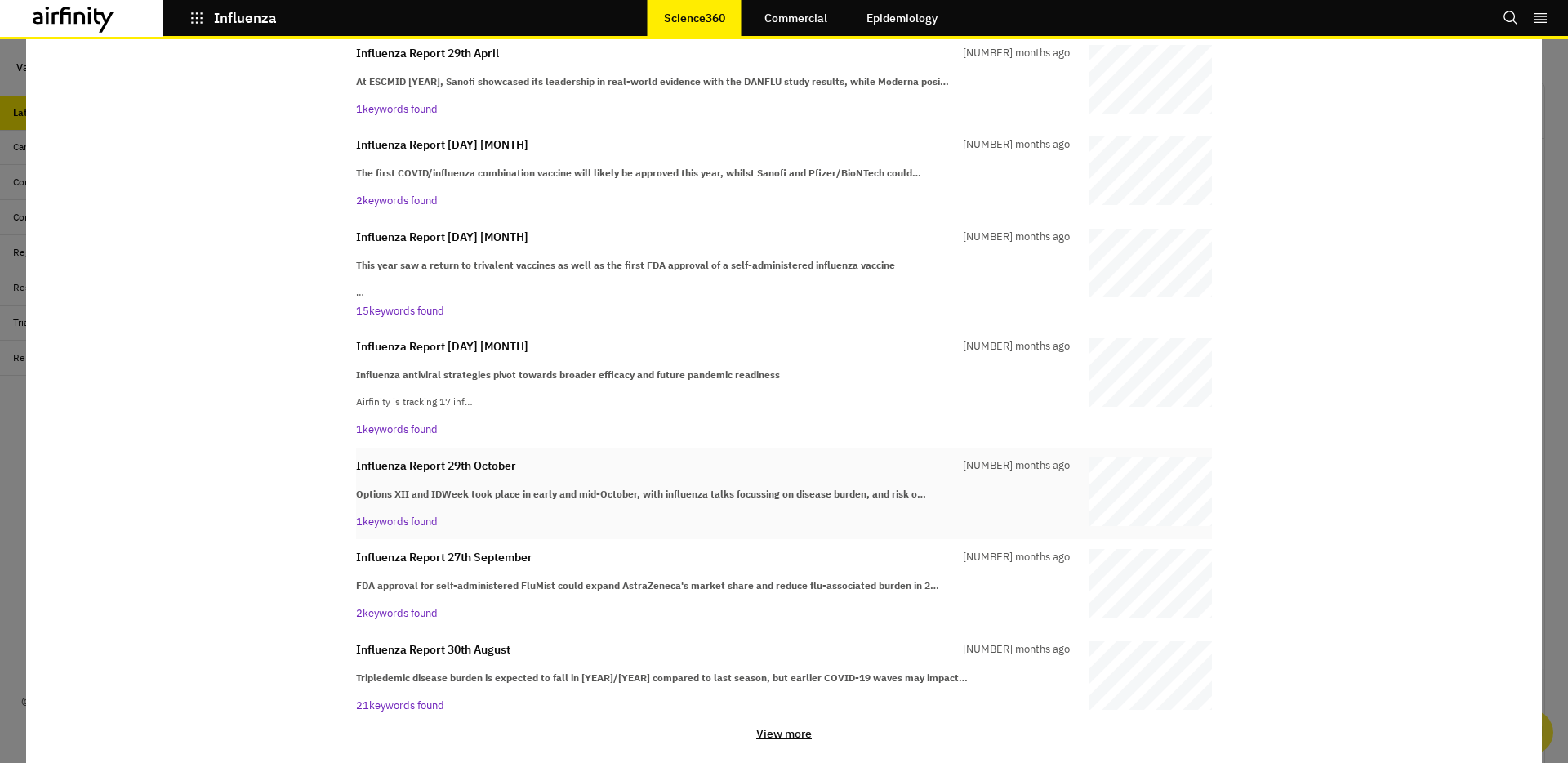 scroll, scrollTop: 524, scrollLeft: 0, axis: vertical 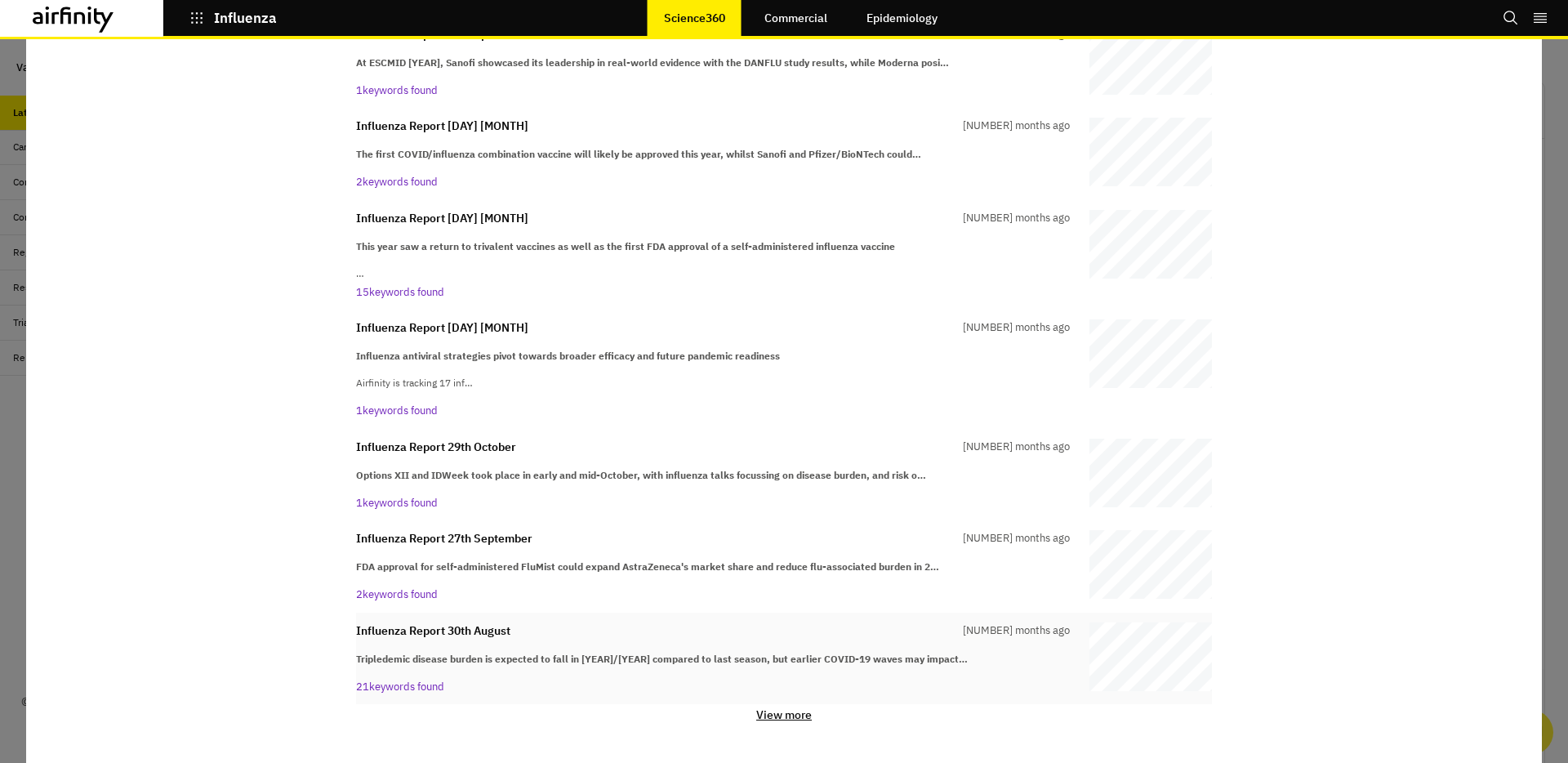 click on "Tripledemic disease burden is expected to fall in 2024/25 compared to last season, but earlier COVID-19 waves may impact…" at bounding box center (662, 658) 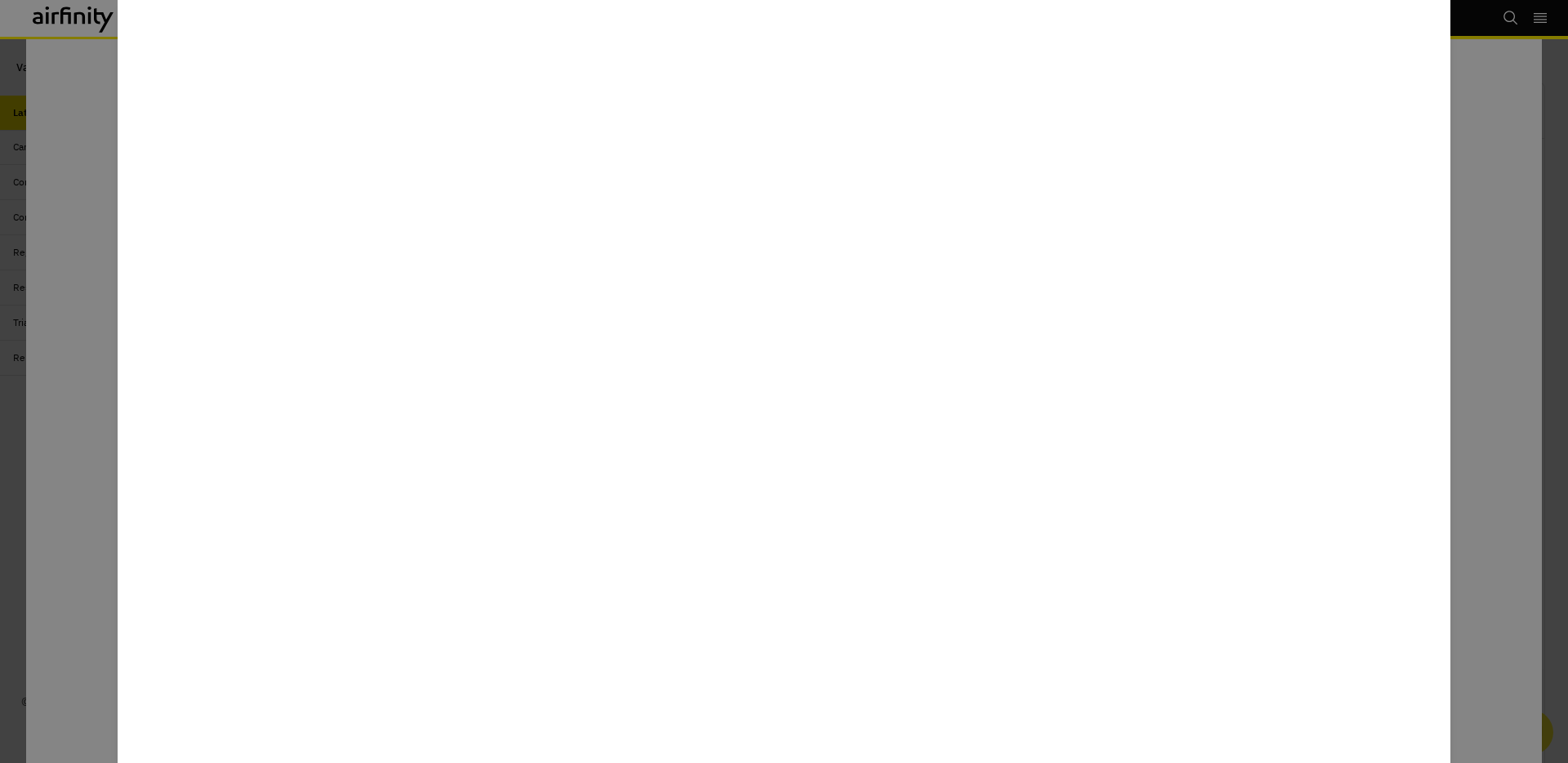 click at bounding box center (784, 382) 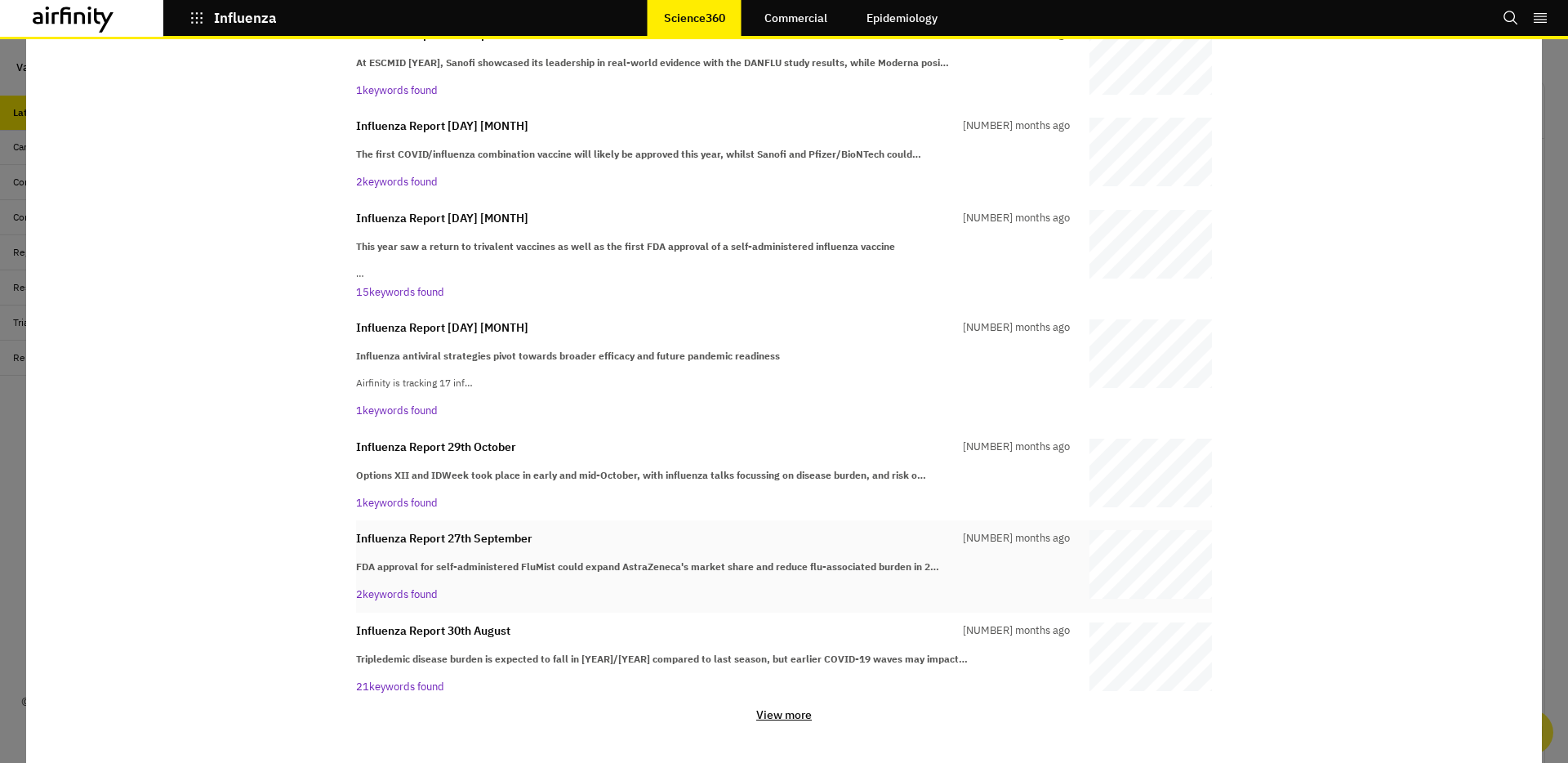 click on "FDA approval for self-administered FluMist could expand AstraZeneca's market share and reduce flu-associated burden in 2…" at bounding box center (648, 566) 